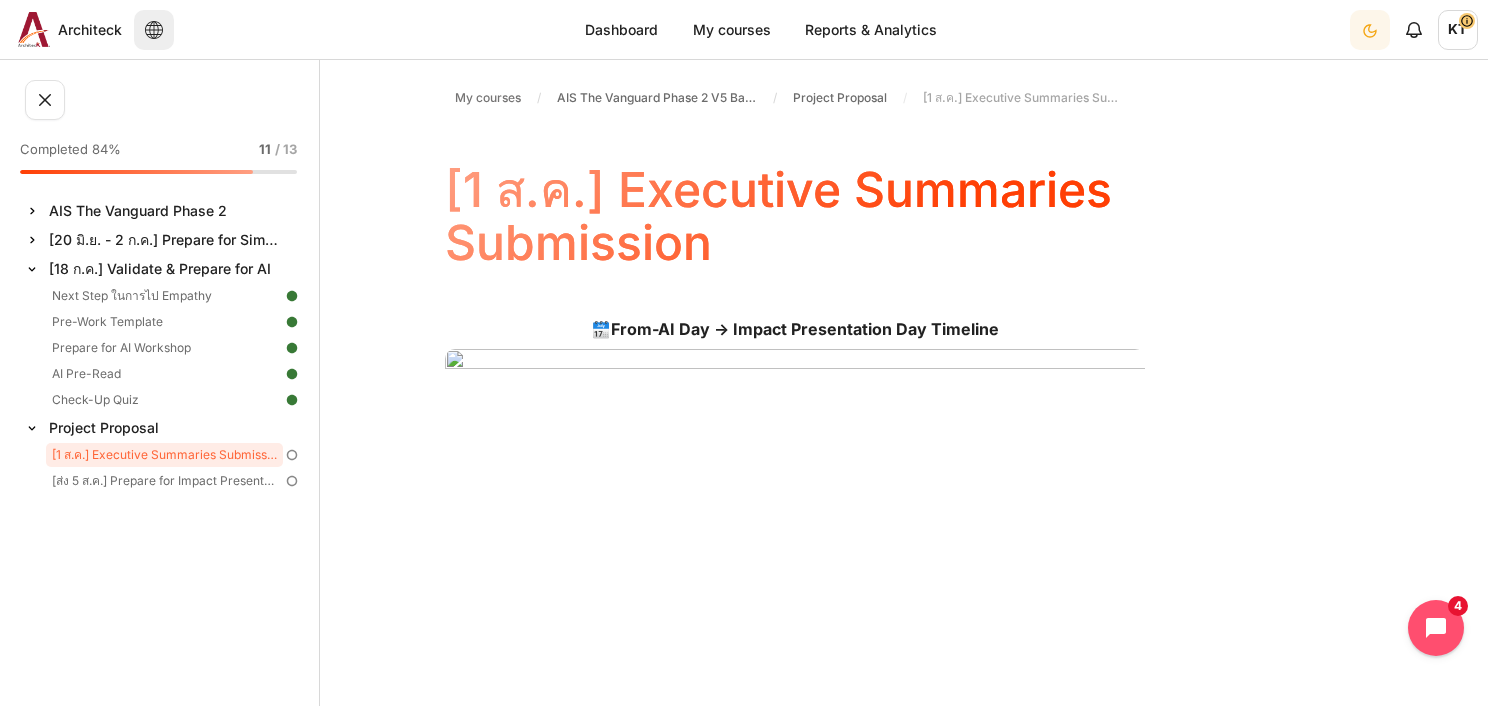 scroll, scrollTop: 0, scrollLeft: 0, axis: both 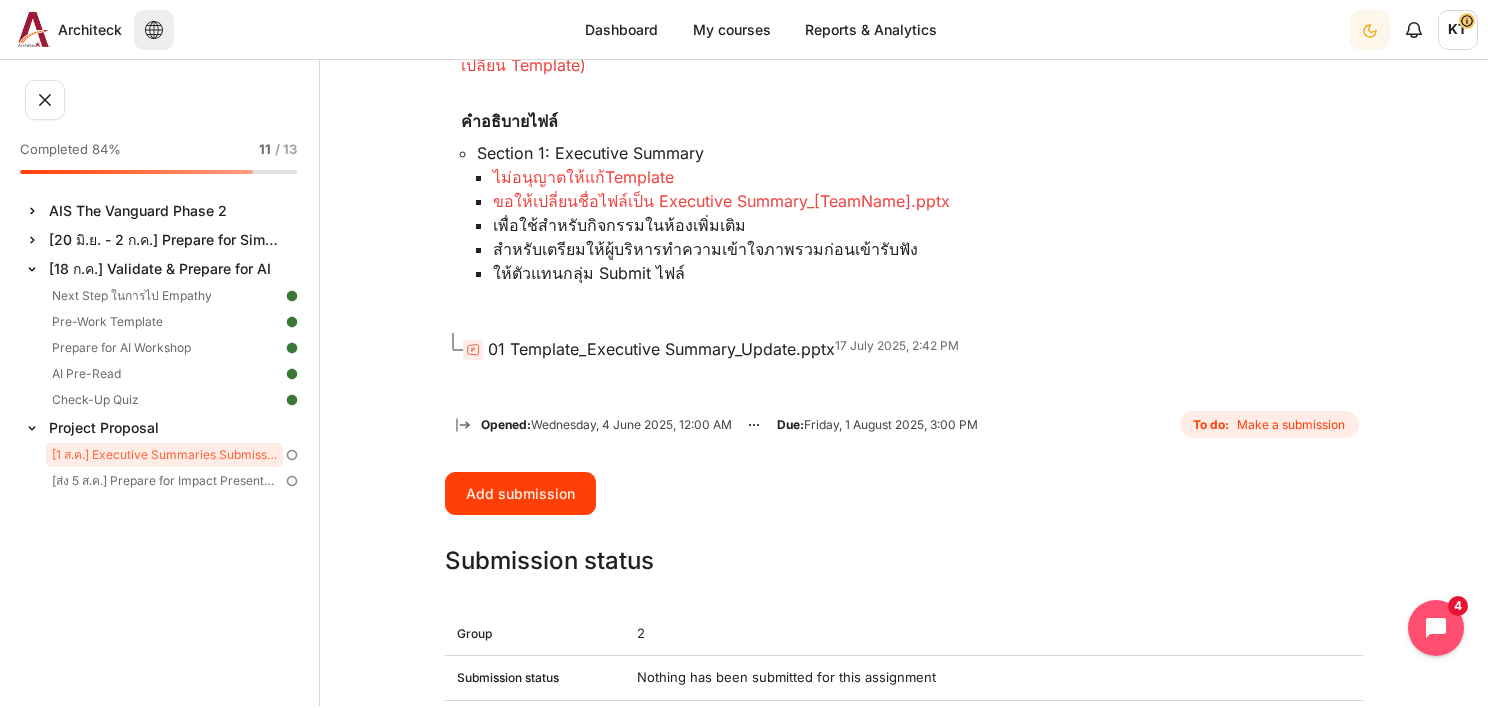 click on "01 Template_Executive Summary_Update.pptx" at bounding box center (661, 349) 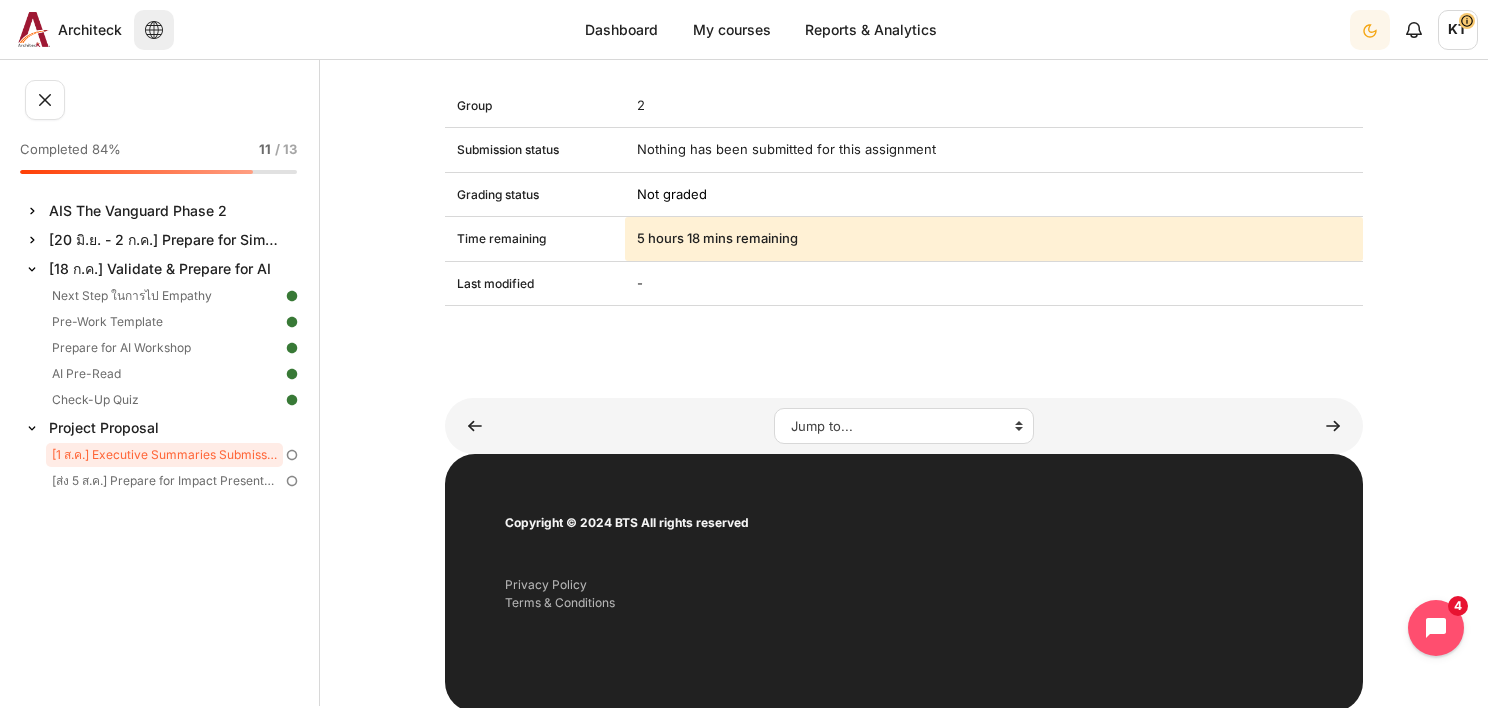 scroll, scrollTop: 1431, scrollLeft: 0, axis: vertical 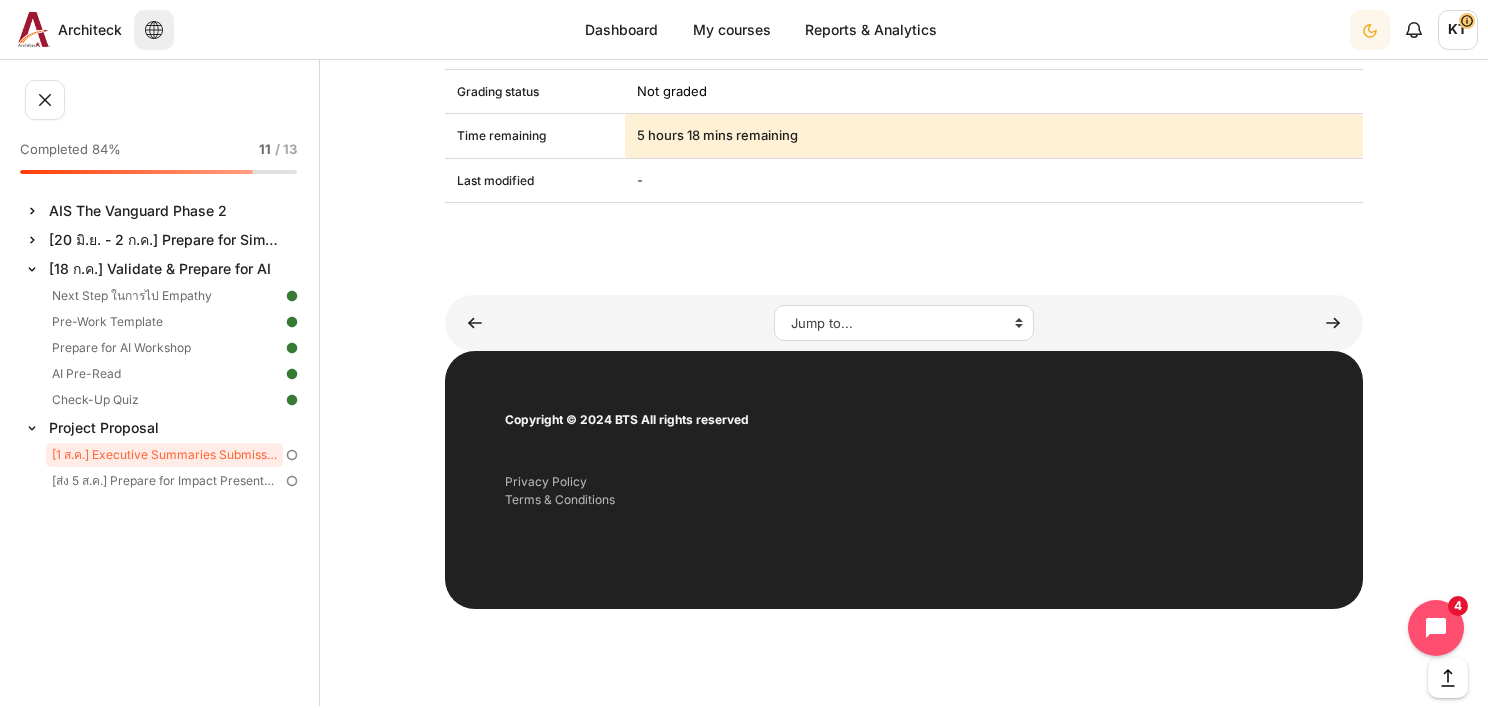 click at bounding box center (292, 455) 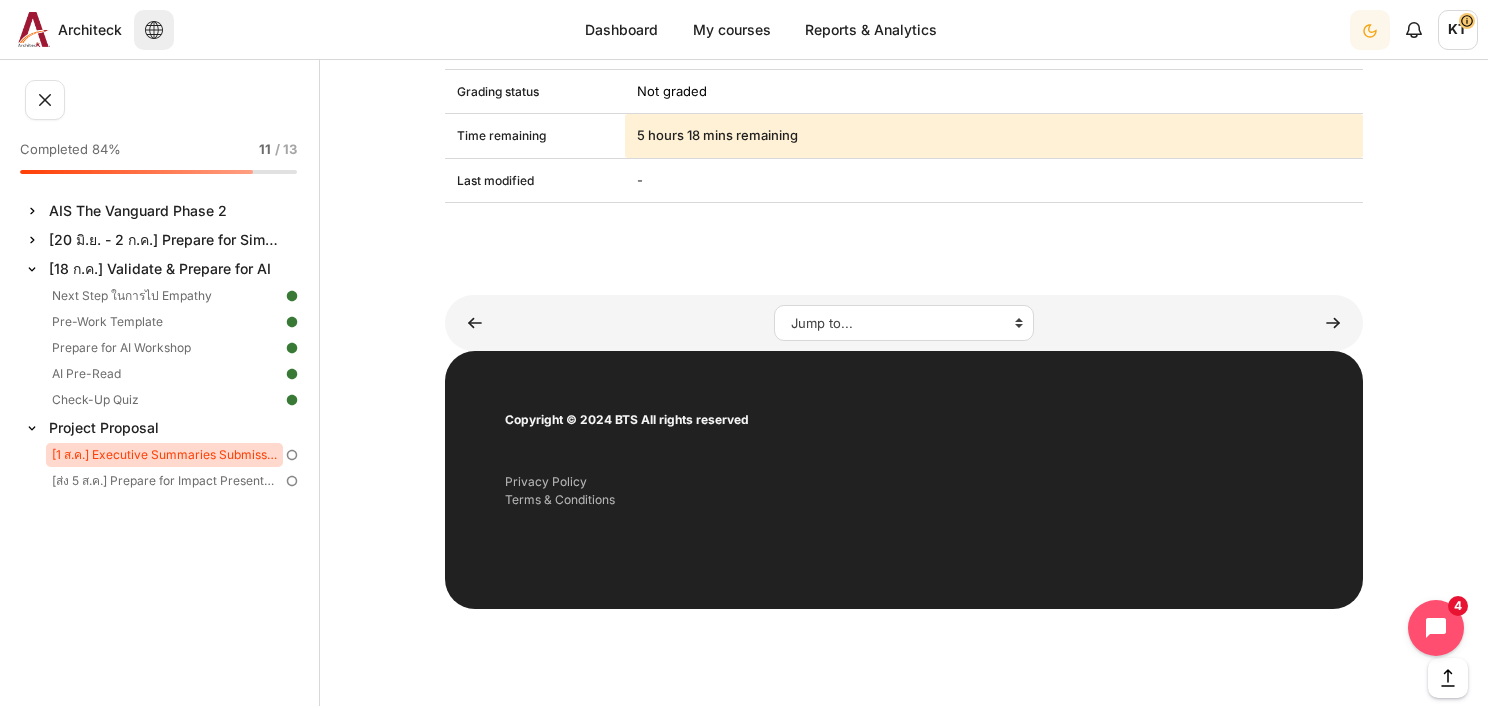 click on "[1 ส.ค.] Executive Summaries Submission" at bounding box center [164, 455] 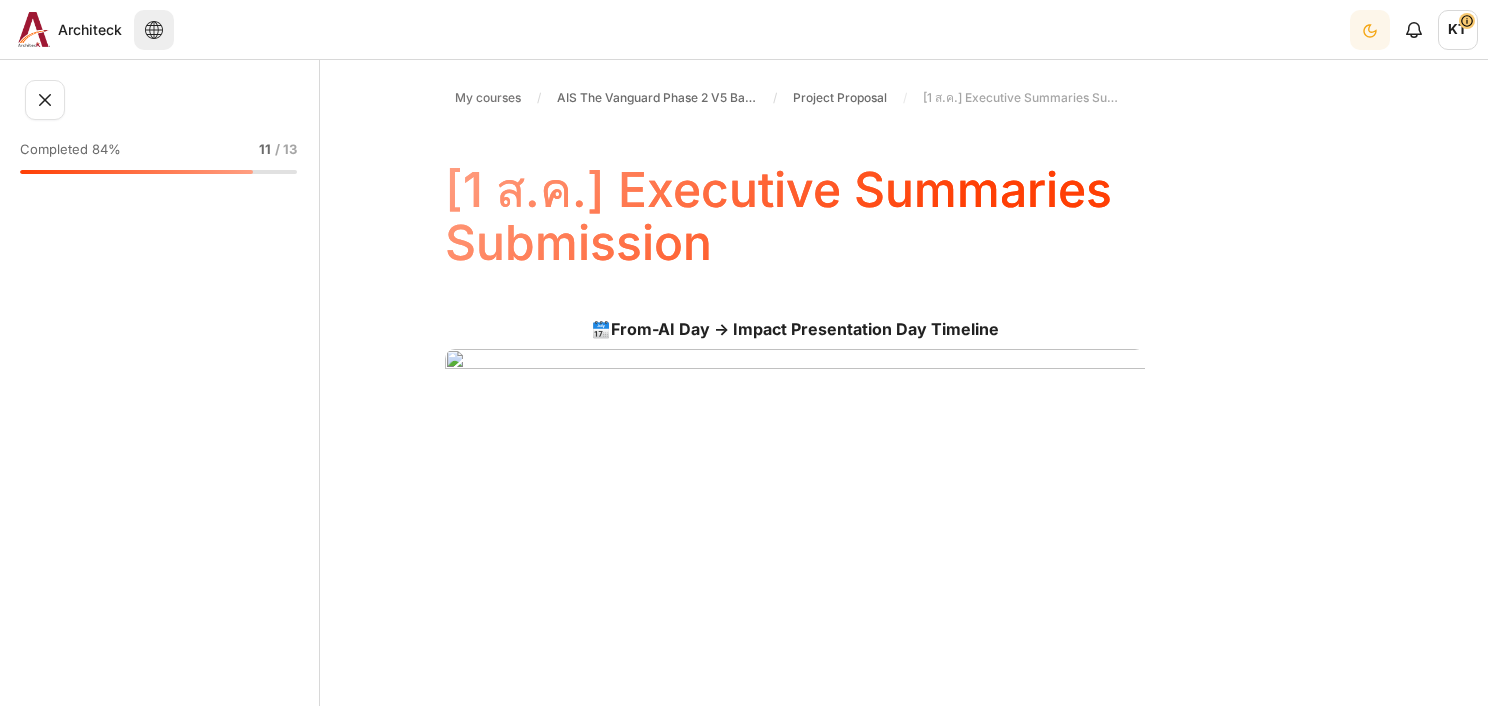 scroll, scrollTop: 0, scrollLeft: 0, axis: both 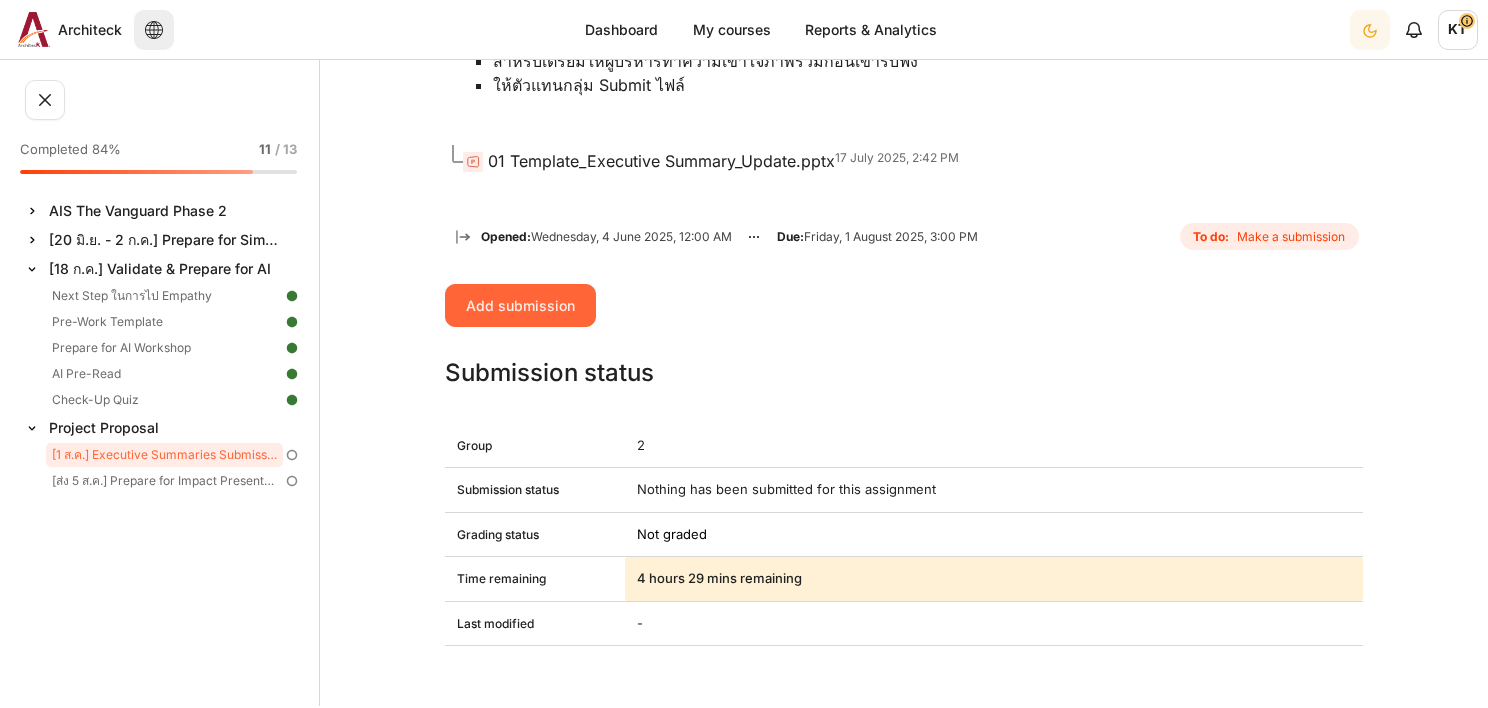 click on "Add submission" at bounding box center [520, 305] 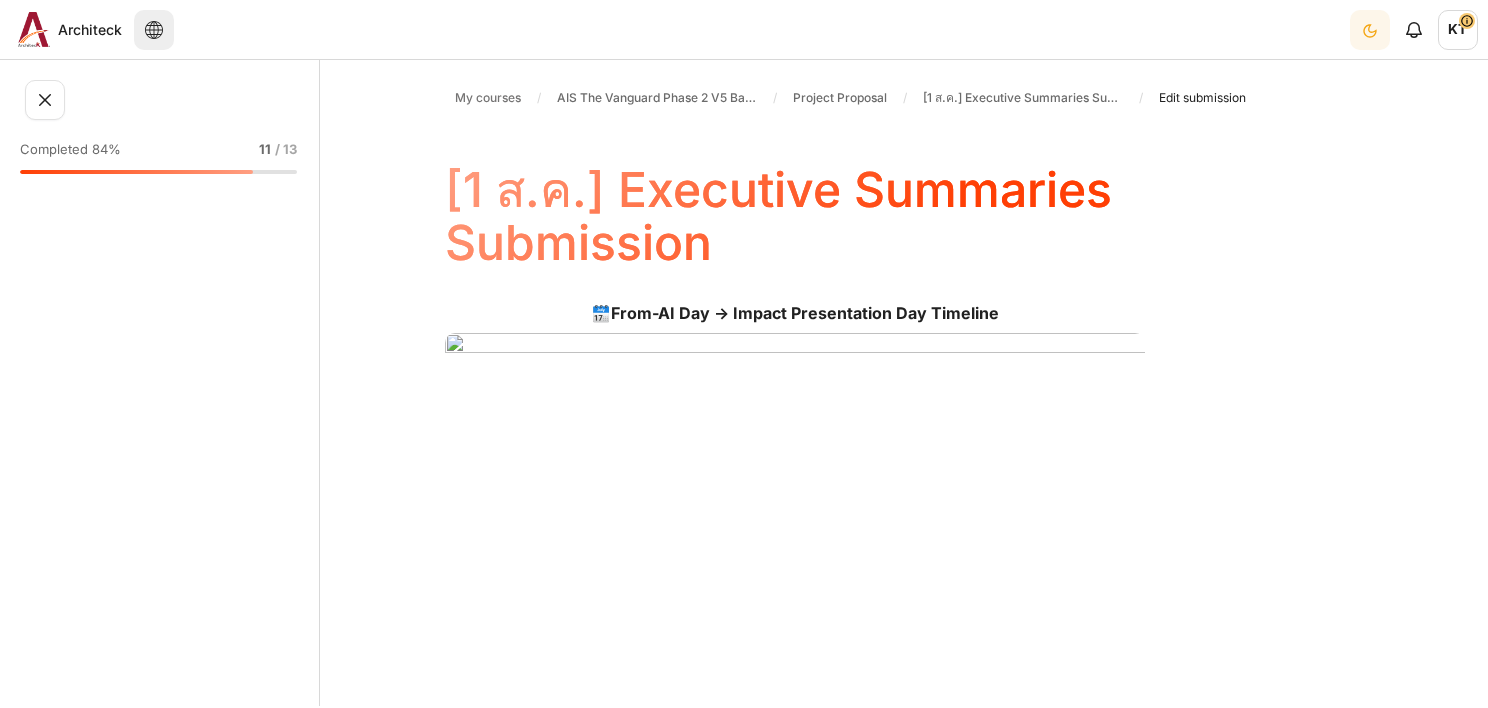 scroll, scrollTop: 0, scrollLeft: 0, axis: both 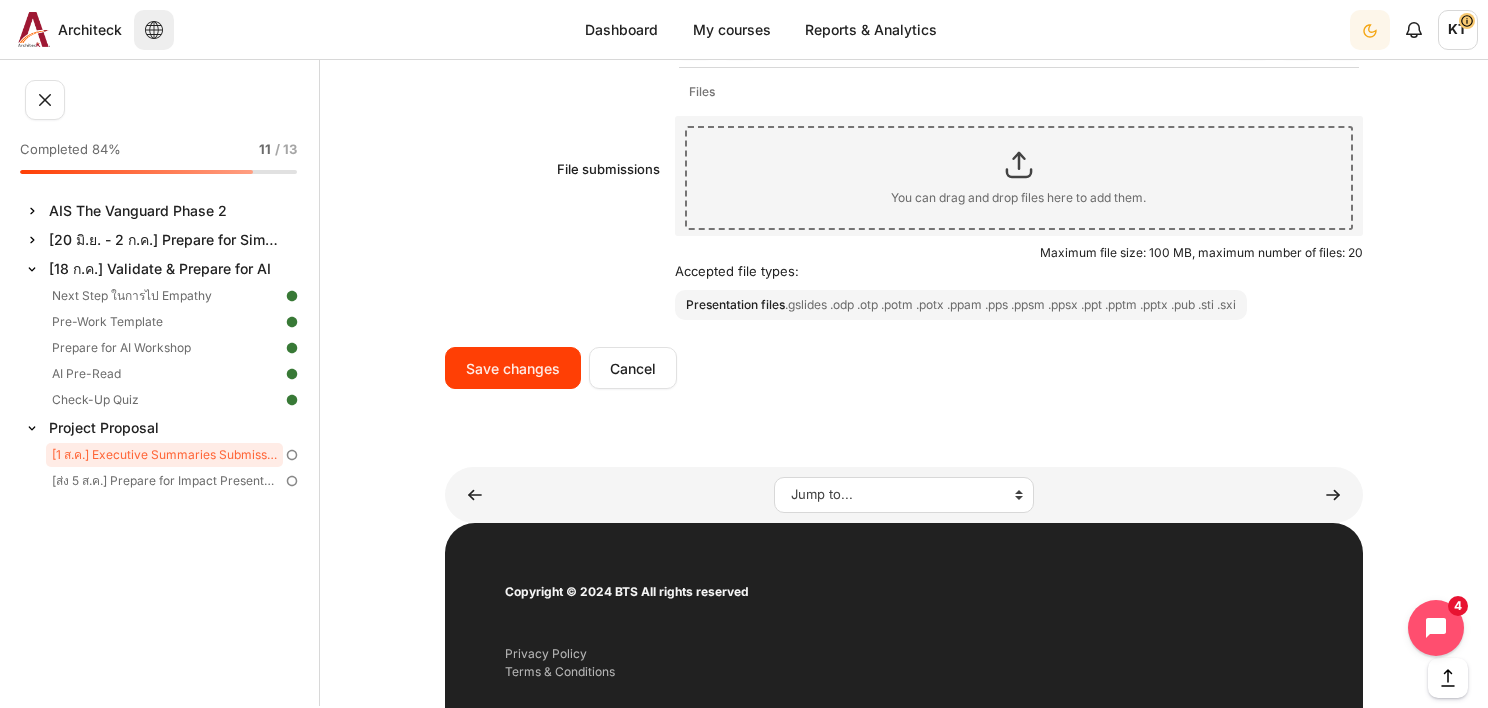 click at bounding box center (1019, 165) 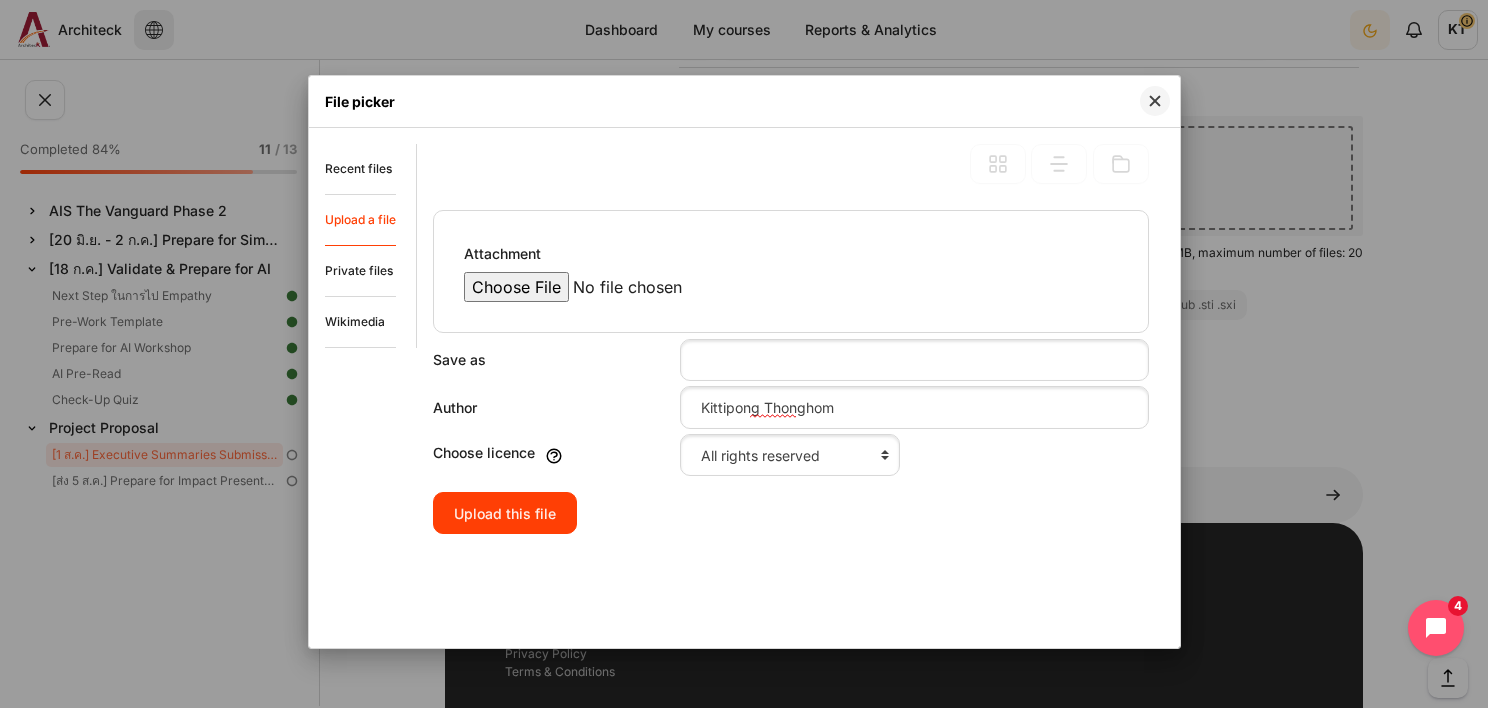 click on "Attachment" at bounding box center [634, 287] 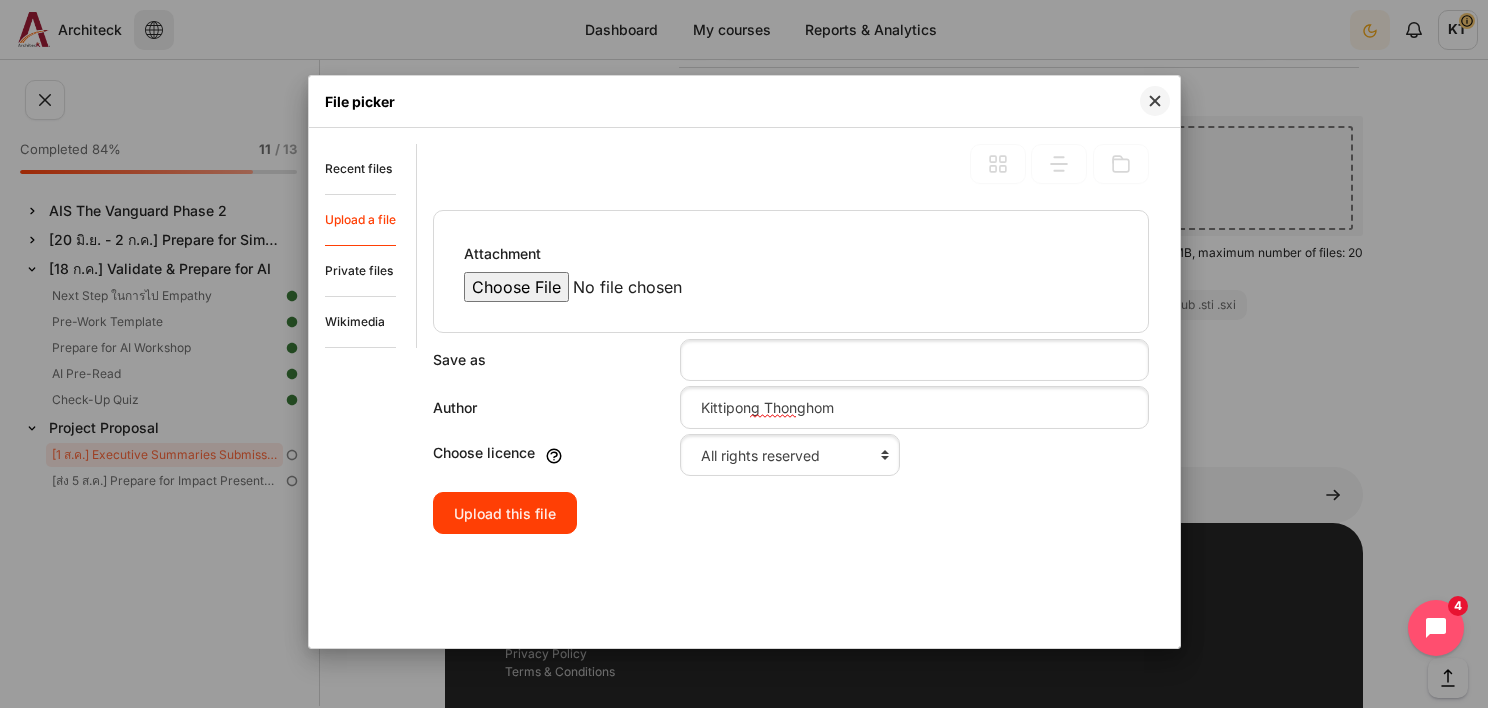 type on "C:\fakepath\Executive Summary_[กลุ่ม2 Thanos].pptx" 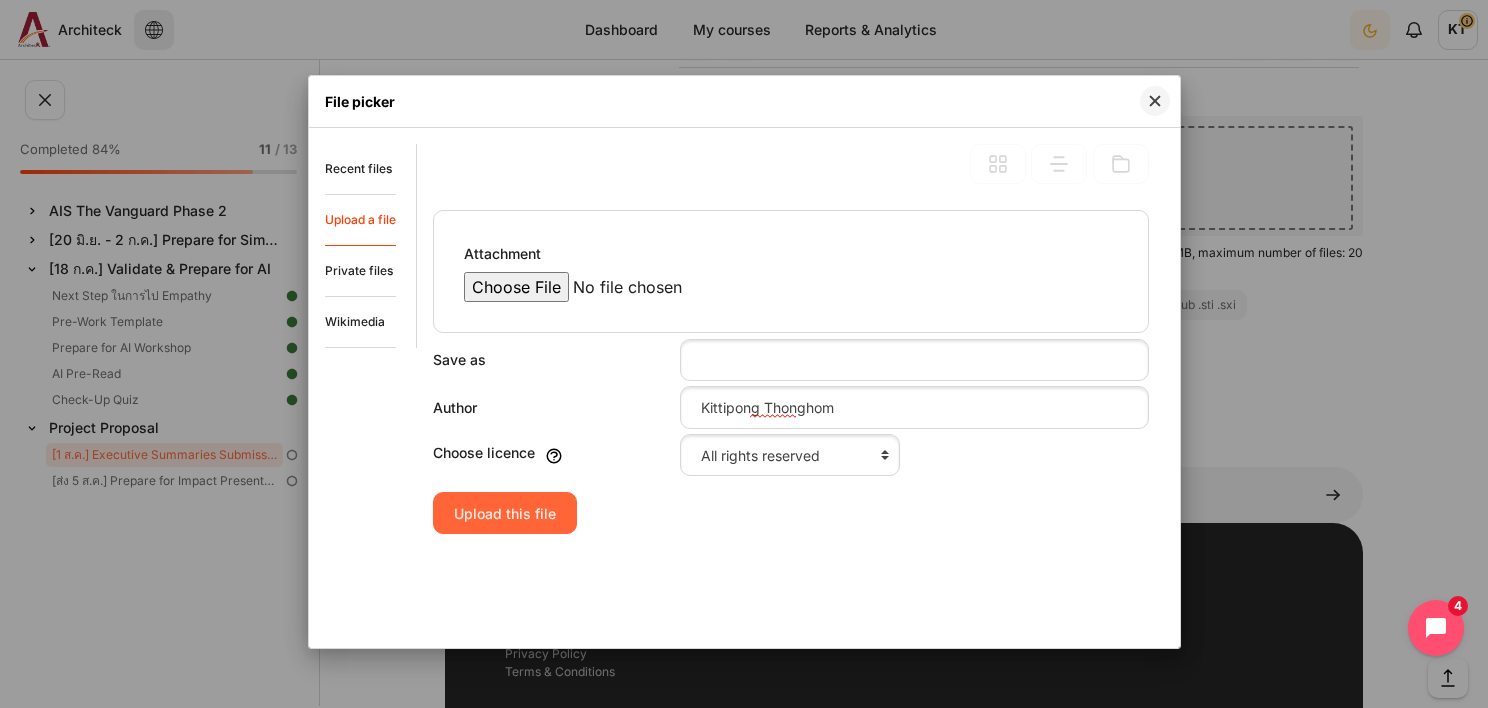 click on "Upload this file" at bounding box center [505, 513] 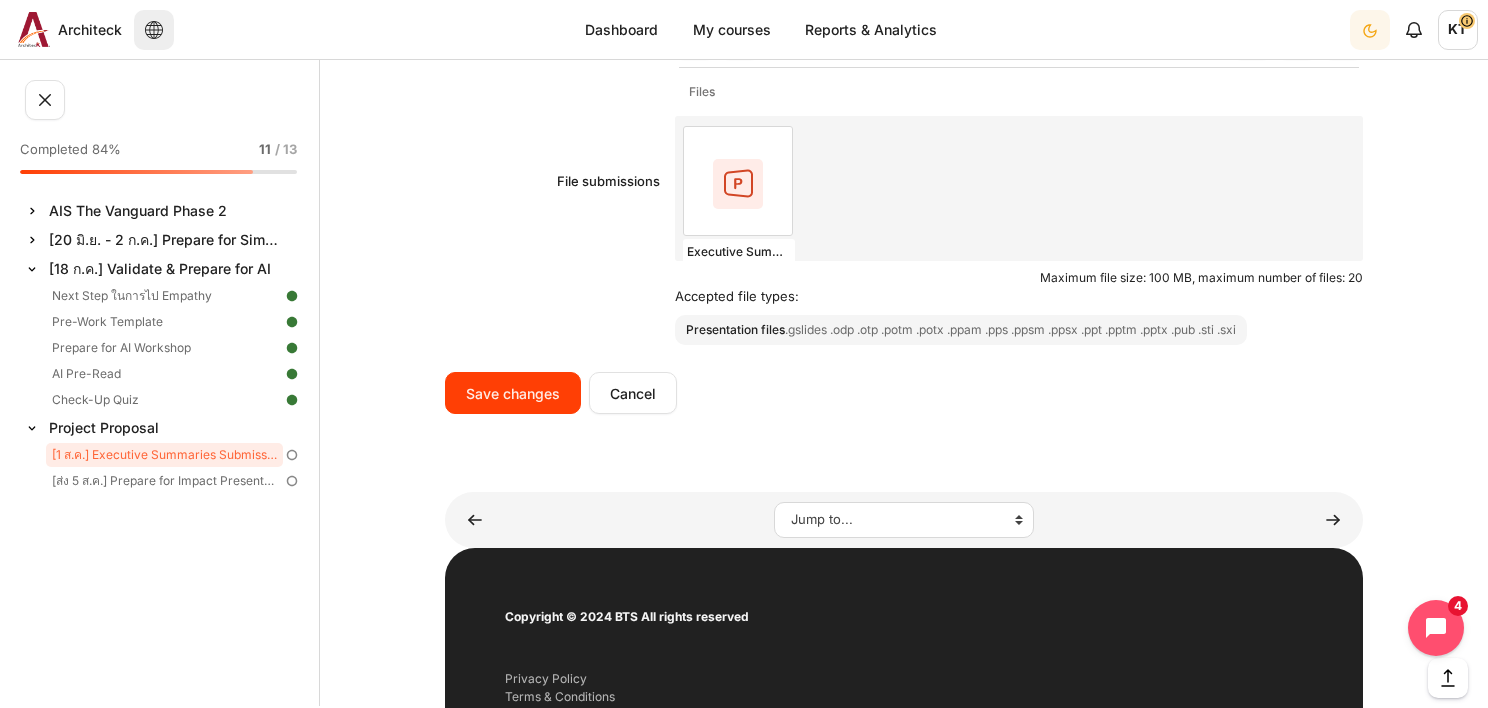 scroll, scrollTop: 1312, scrollLeft: 0, axis: vertical 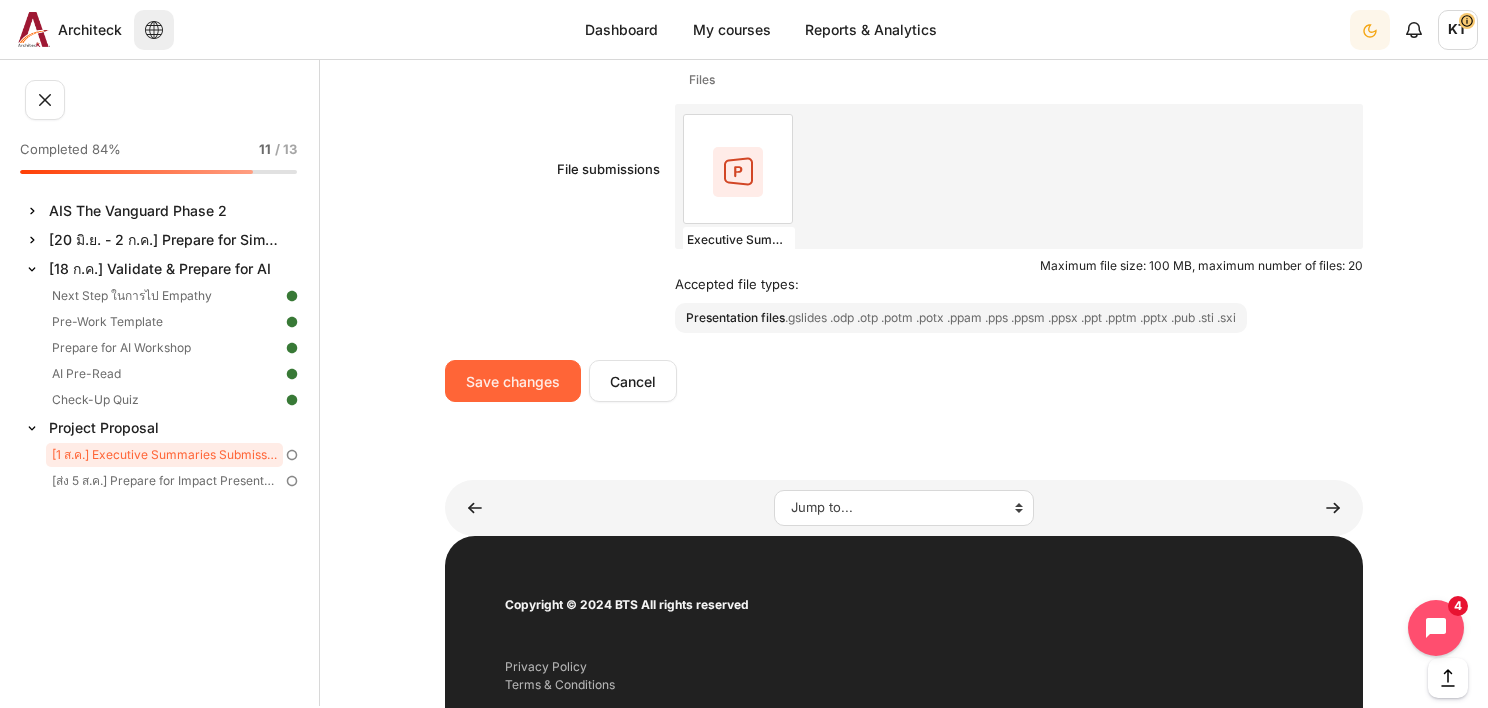 click on "Save changes" at bounding box center (513, 381) 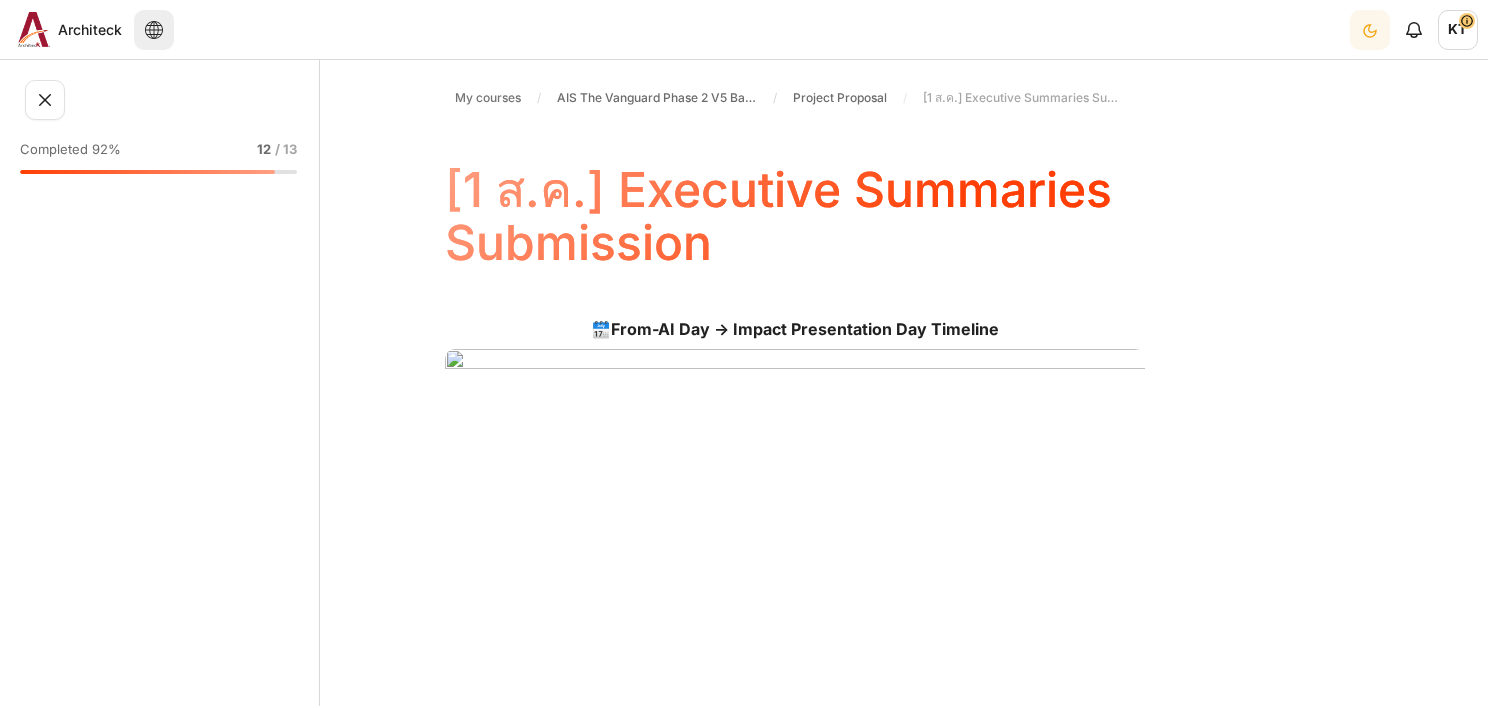 scroll, scrollTop: 0, scrollLeft: 0, axis: both 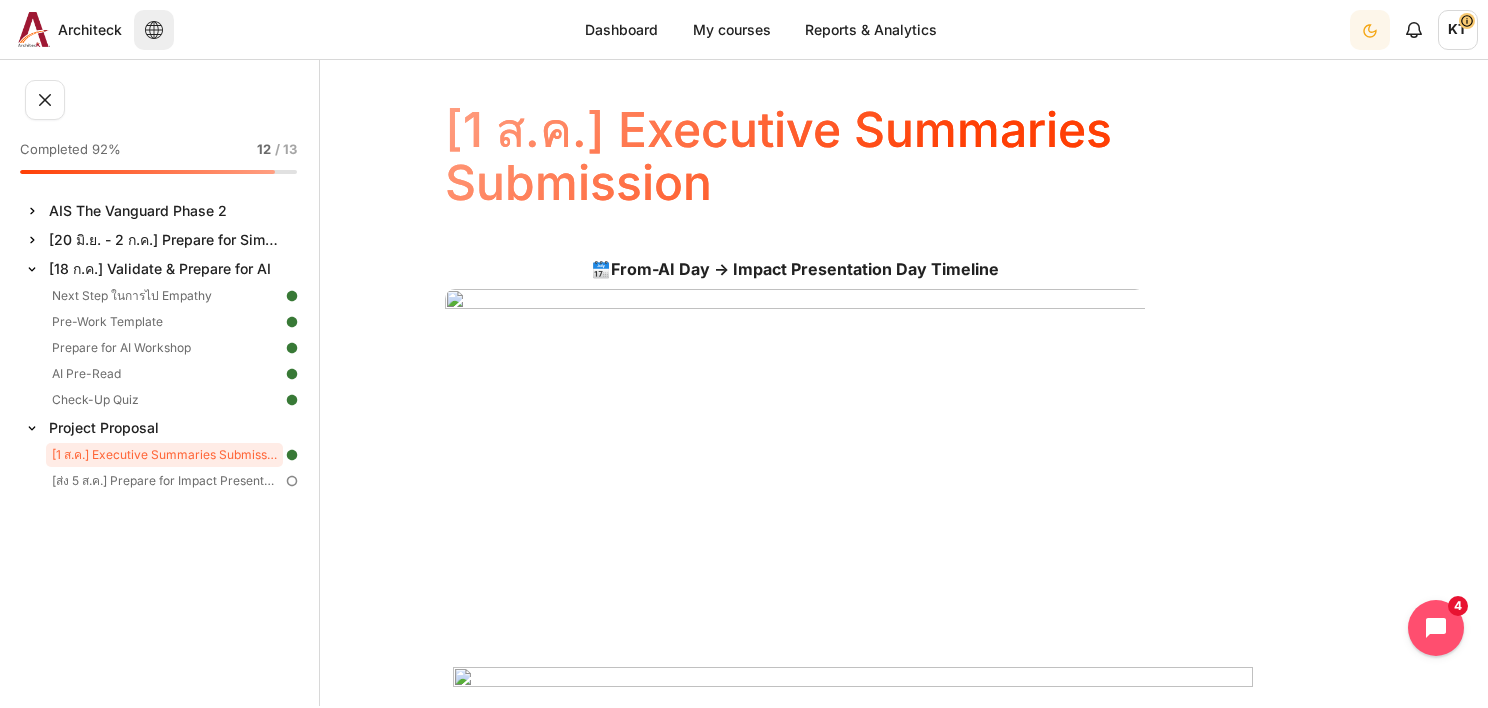click on "Completed 92%
12
/ 13
Expand
Collapse
AIS The Vanguard Phase 2
Highlighted
Expand
Collapse" at bounding box center (167, 414) 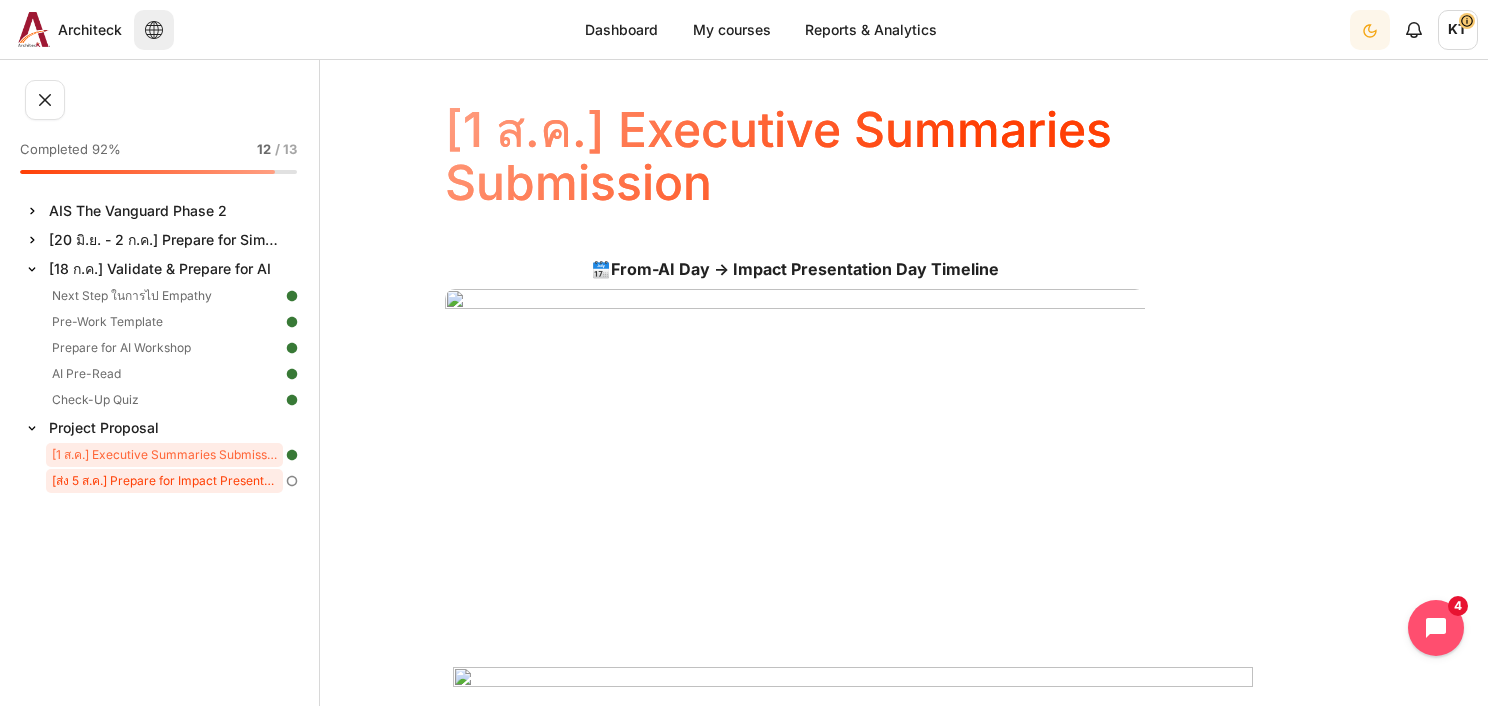 click on "[ส่ง 5 ส.ค.] Prepare for Impact Presentation Day" at bounding box center (164, 481) 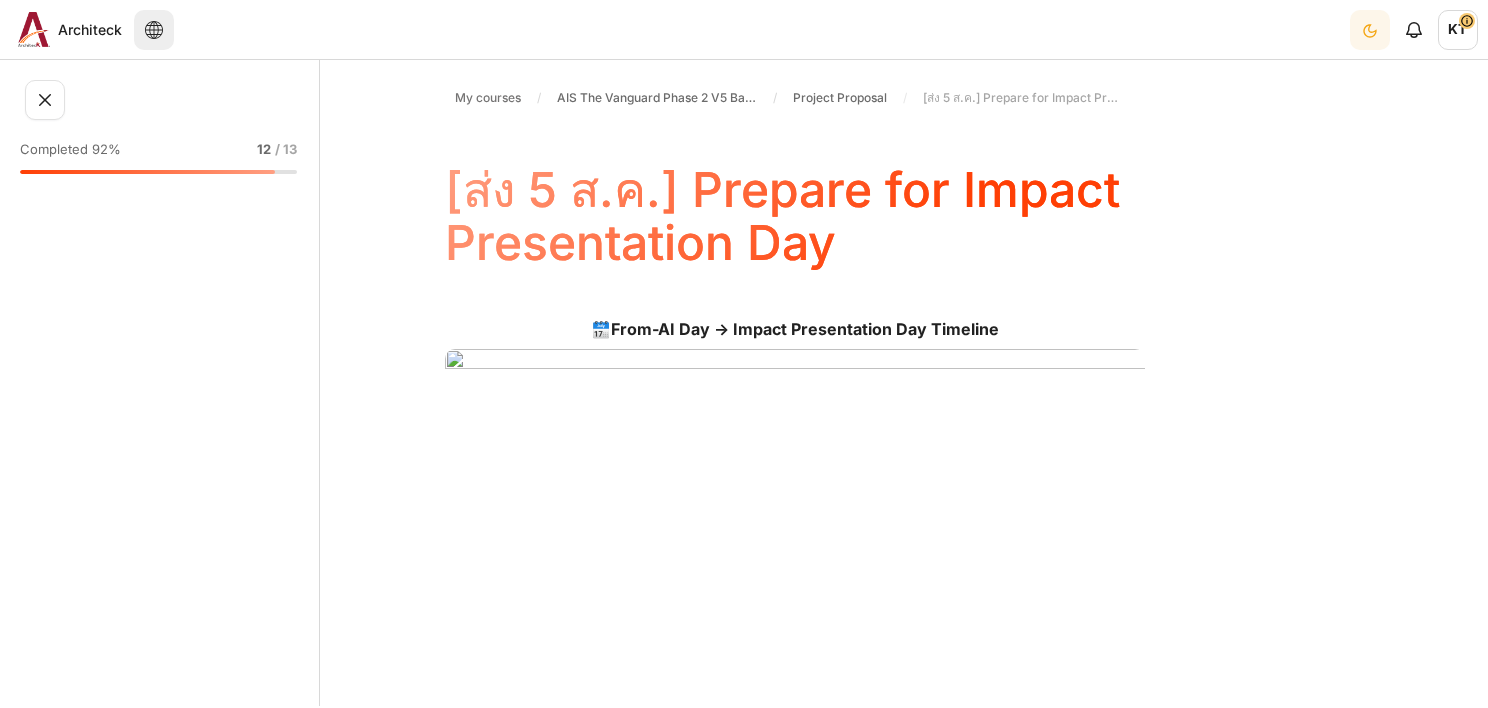 scroll, scrollTop: 0, scrollLeft: 0, axis: both 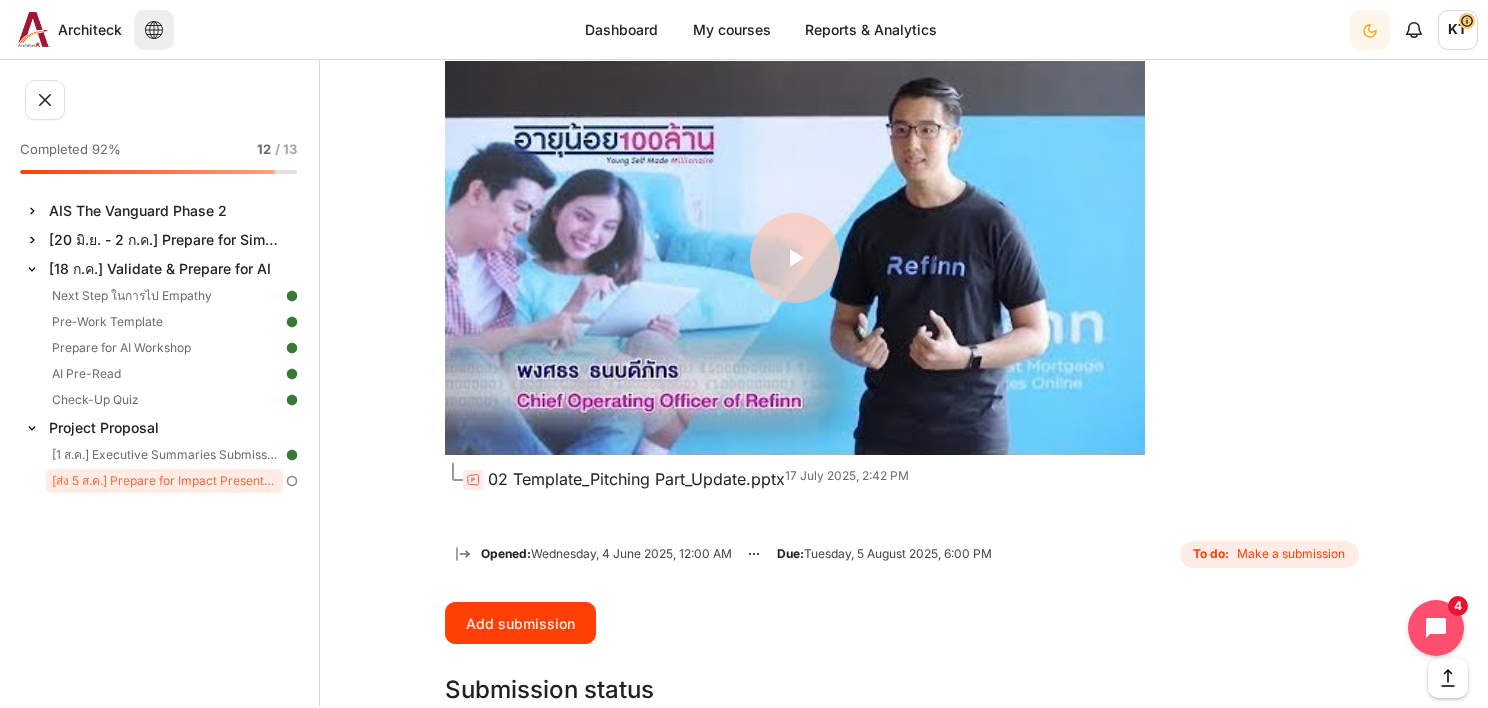click at bounding box center (795, 258) 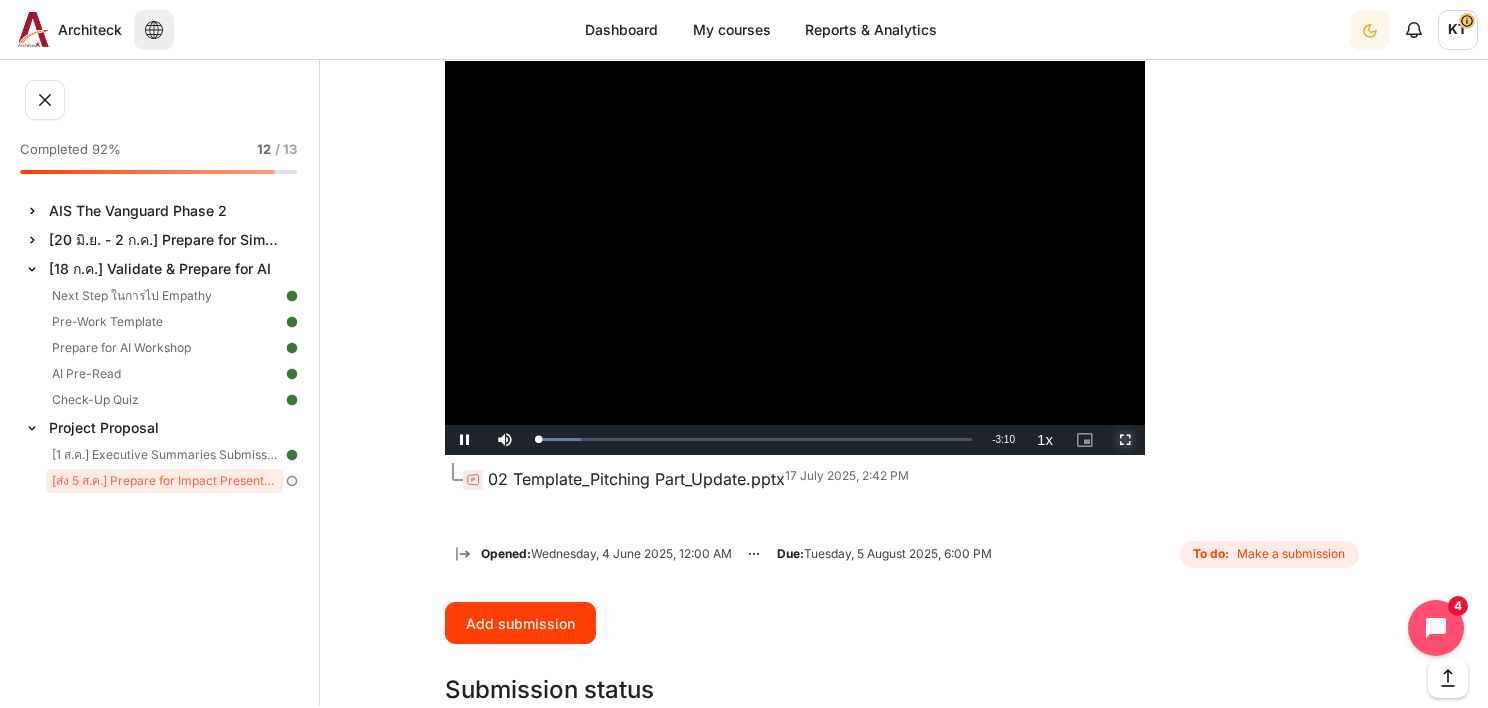 drag, startPoint x: 1122, startPoint y: 416, endPoint x: 1126, endPoint y: 521, distance: 105.076164 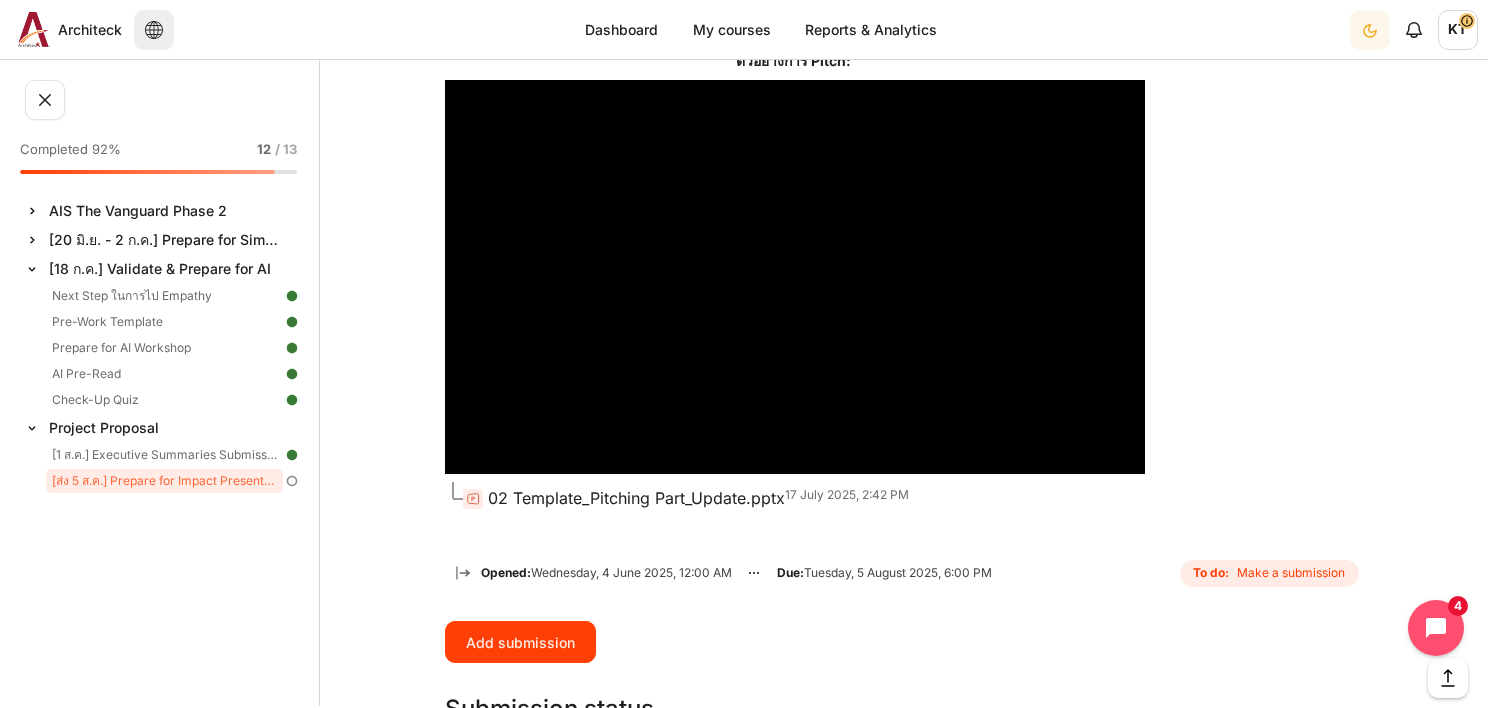 scroll, scrollTop: 1636, scrollLeft: 0, axis: vertical 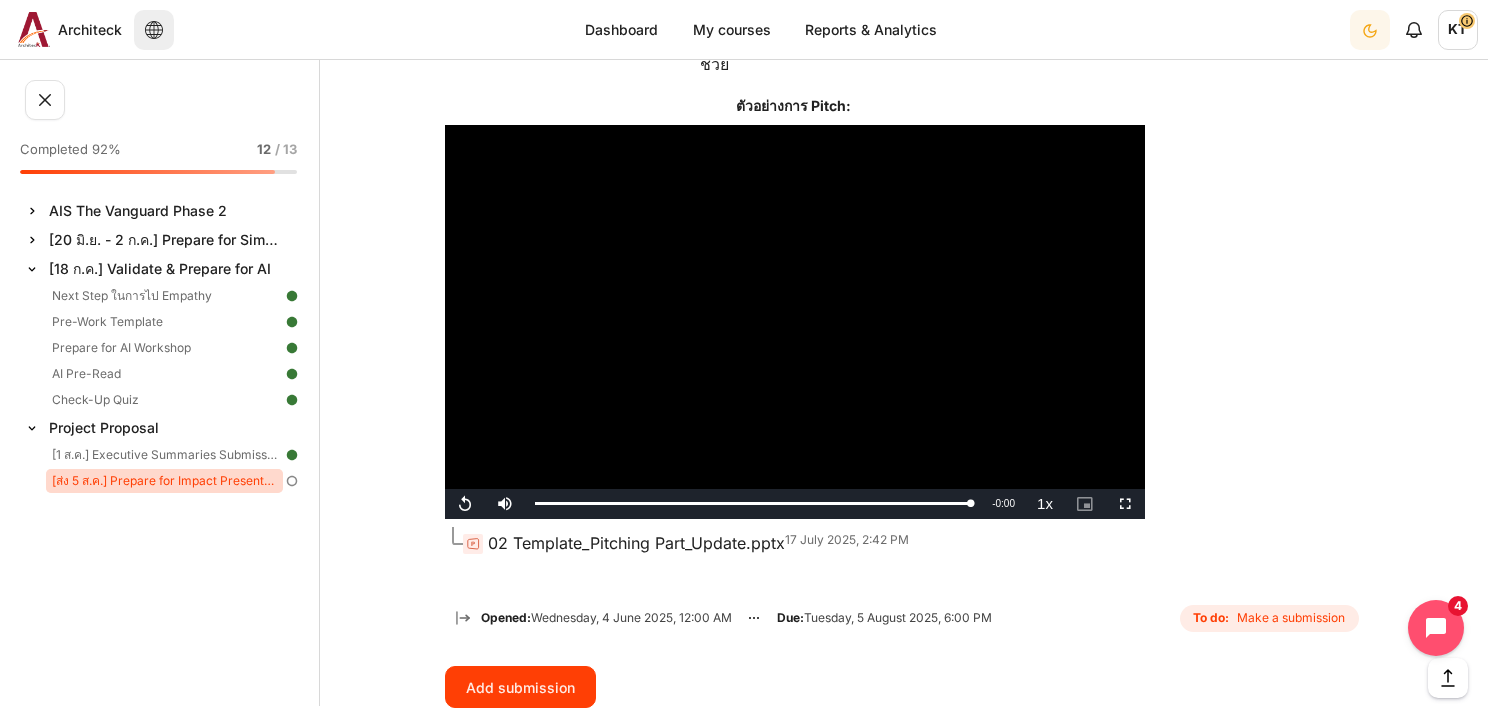 click on "[ส่ง 5 ส.ค.] Prepare for Impact Presentation Day" at bounding box center [164, 481] 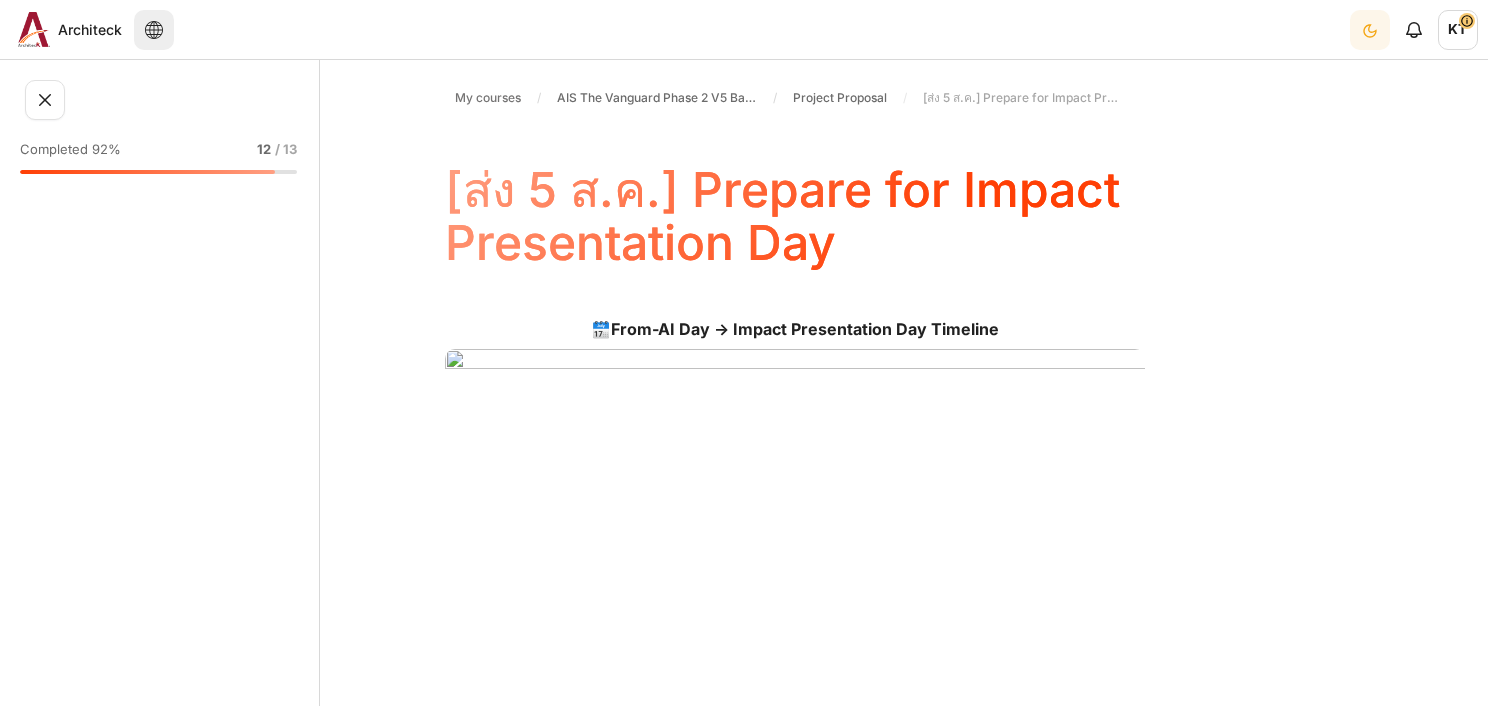 scroll, scrollTop: 0, scrollLeft: 0, axis: both 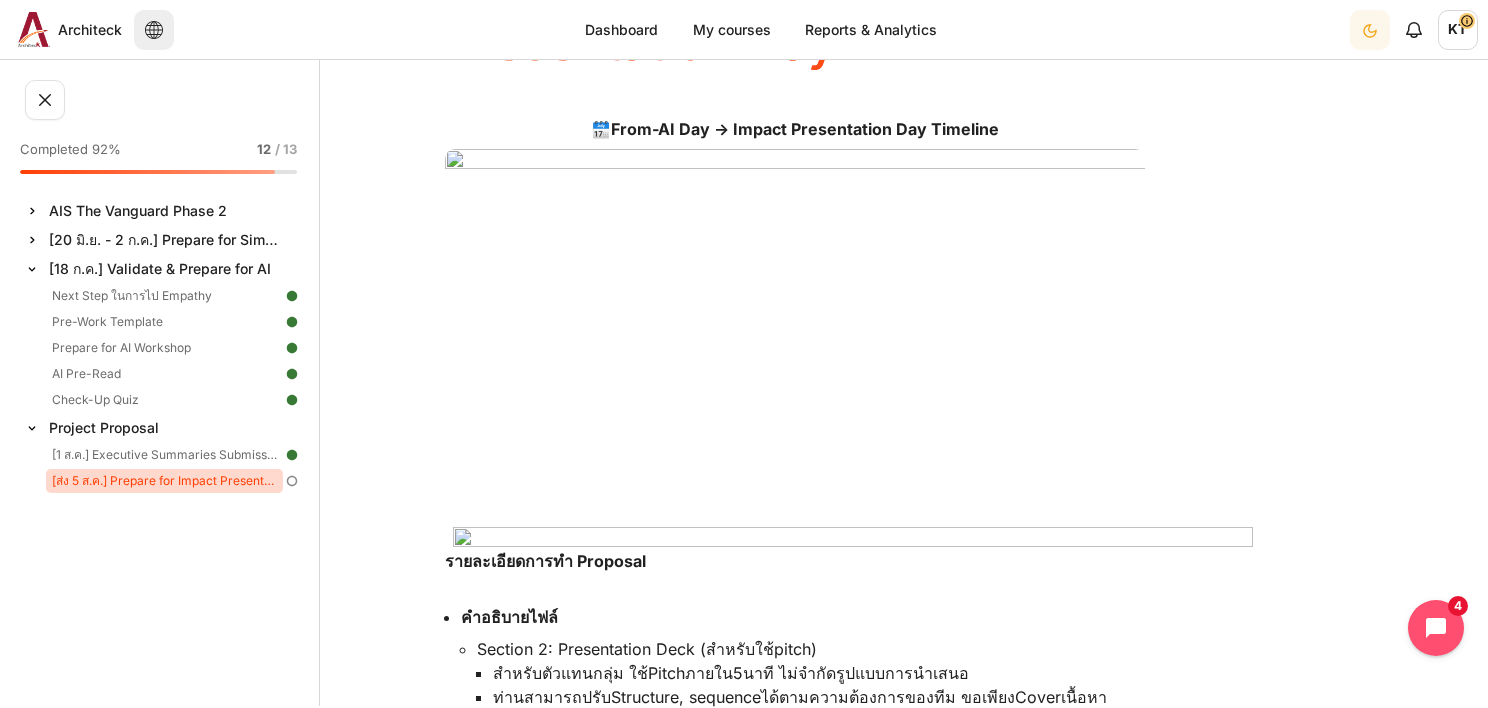 click on "[ส่ง 5 ส.ค.] Prepare for Impact Presentation Day" at bounding box center (164, 481) 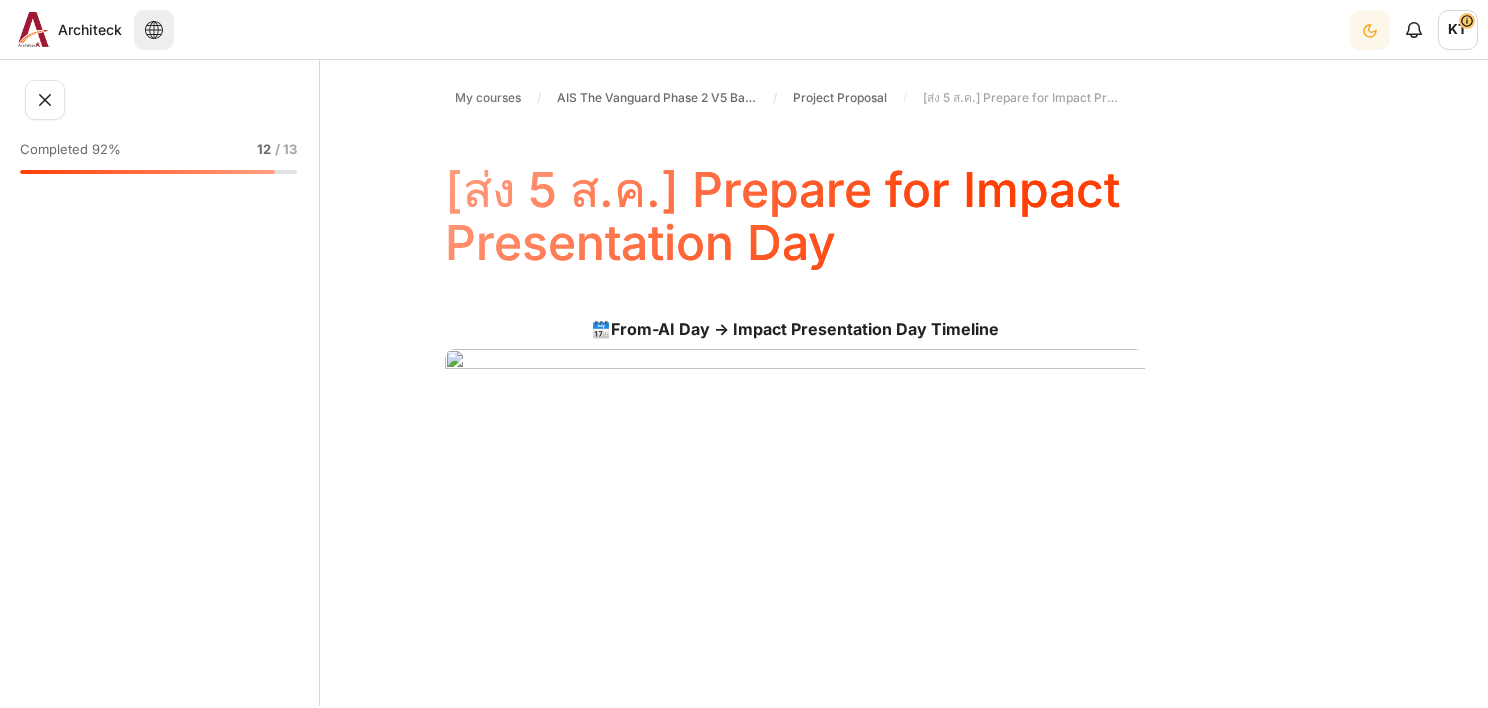 scroll, scrollTop: 0, scrollLeft: 0, axis: both 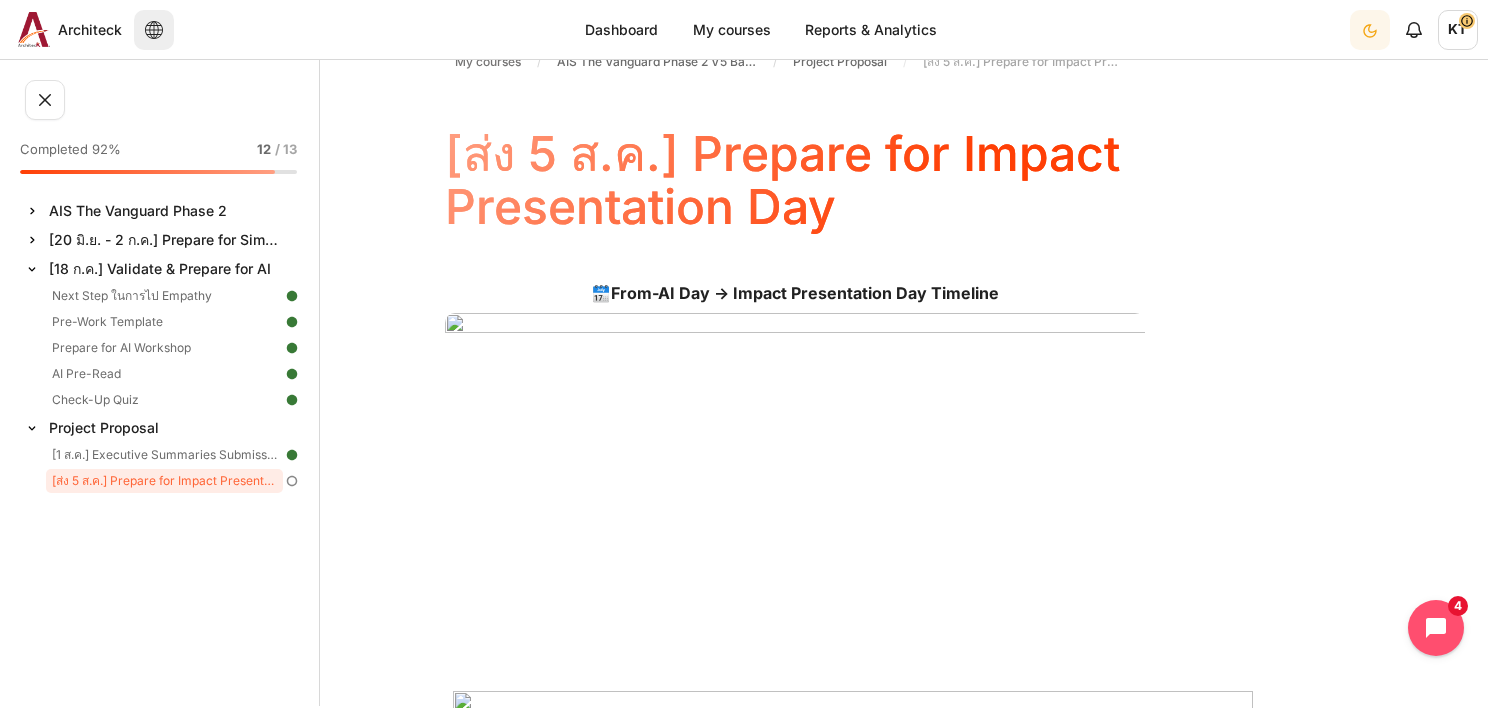 click on "Completed 92%
12
/ 13
Expand
Collapse
AIS The Vanguard Phase 2
Highlighted
Expand
Collapse" at bounding box center [167, 414] 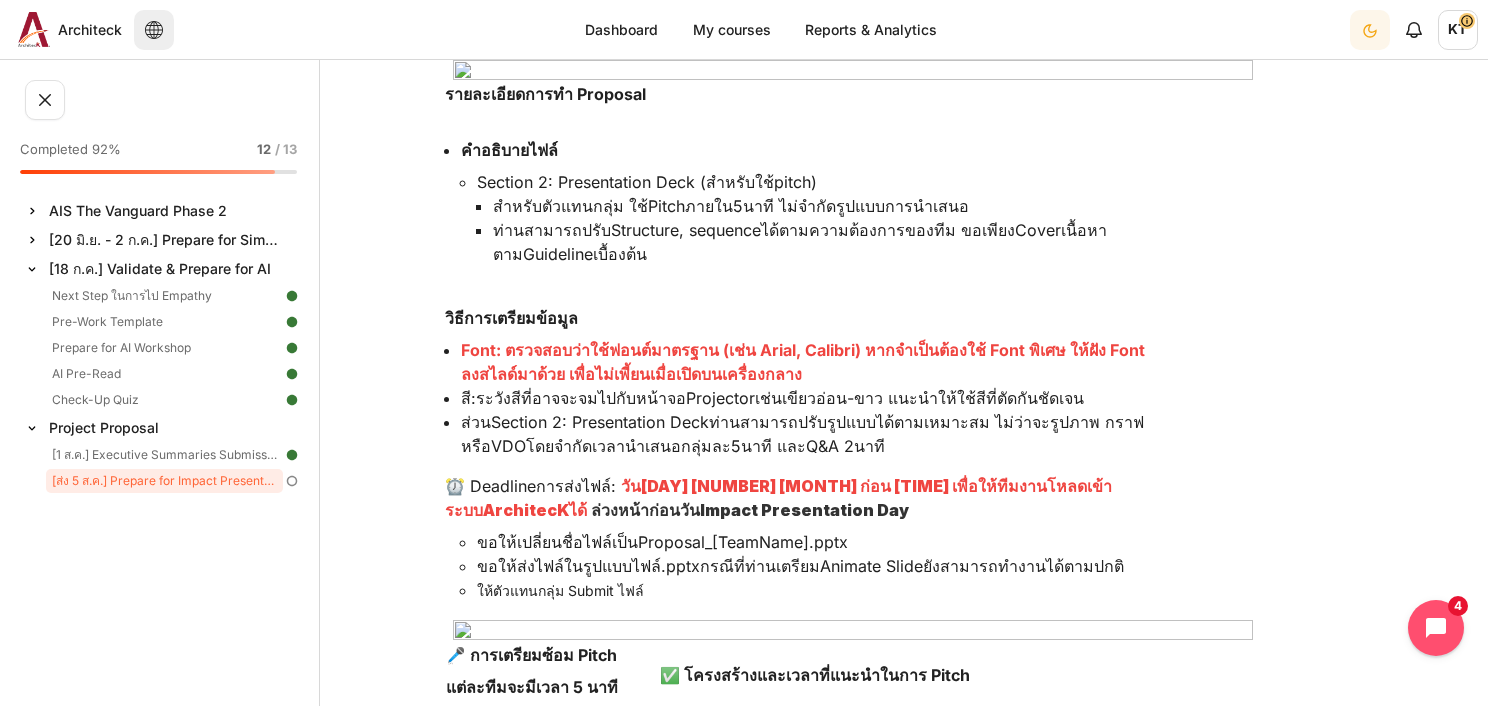scroll, scrollTop: 636, scrollLeft: 0, axis: vertical 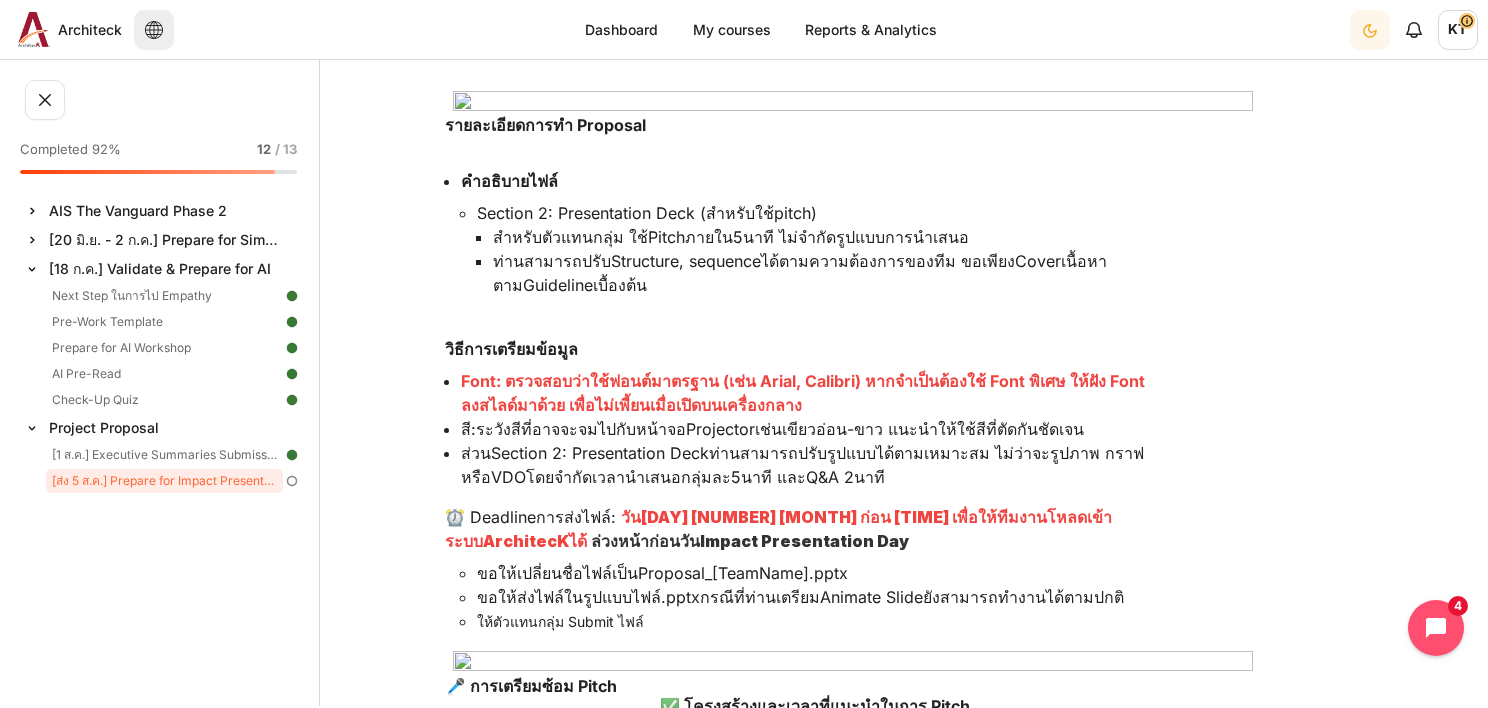 click on "Completed 92%
12
/ 13
Expand
Collapse
AIS The Vanguard Phase 2
Highlighted
Expand
Collapse" at bounding box center [167, 414] 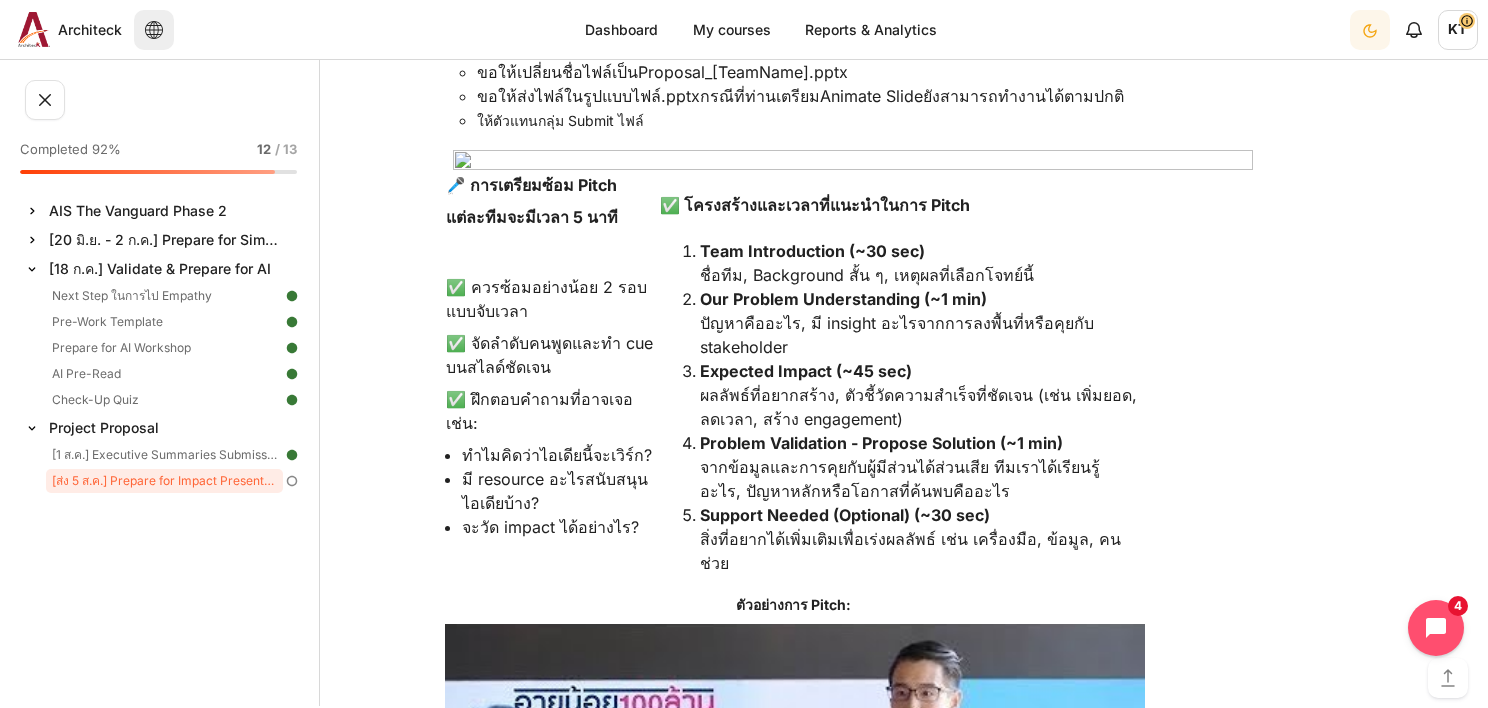 scroll, scrollTop: 1136, scrollLeft: 0, axis: vertical 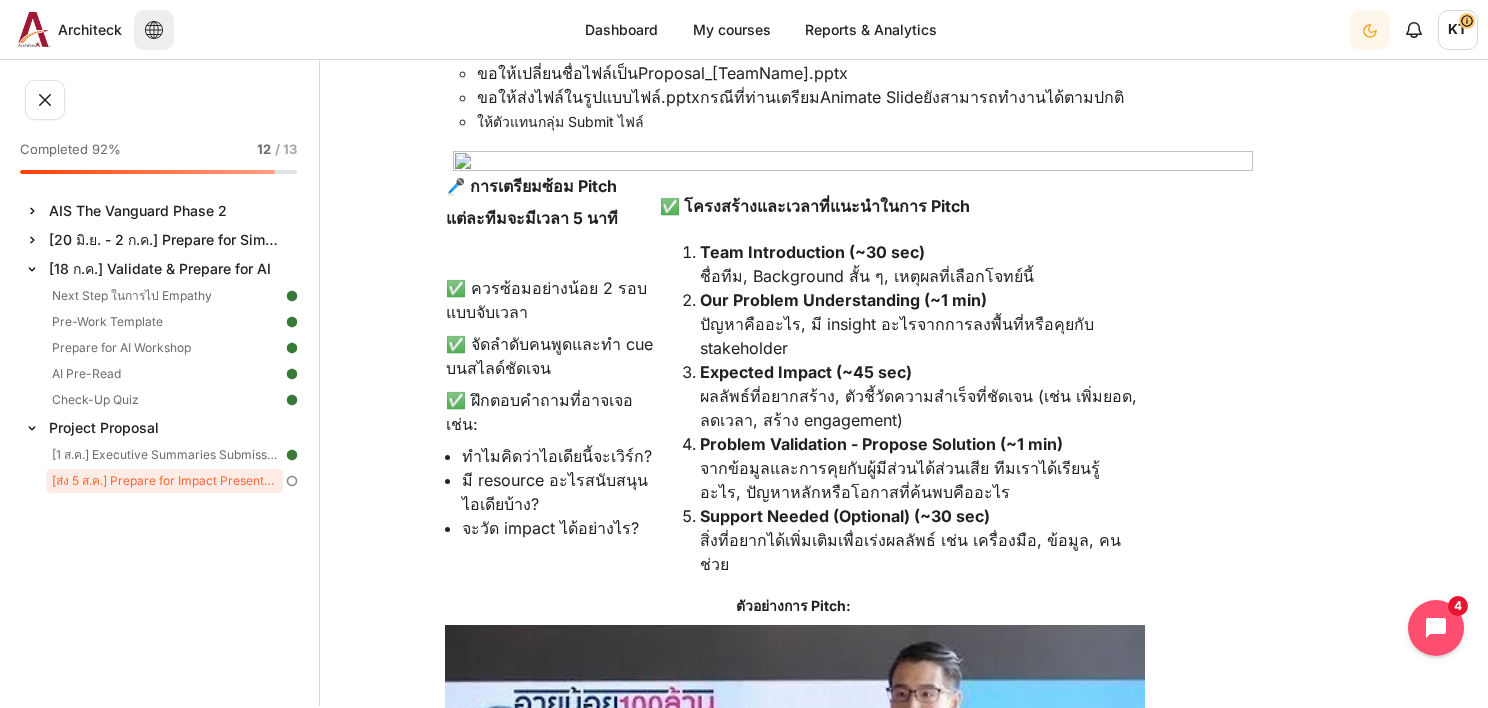 click on "Completed 92%
12
/ 13
Expand
Collapse
AIS The Vanguard Phase 2
Highlighted
Expand
Collapse" at bounding box center (167, 414) 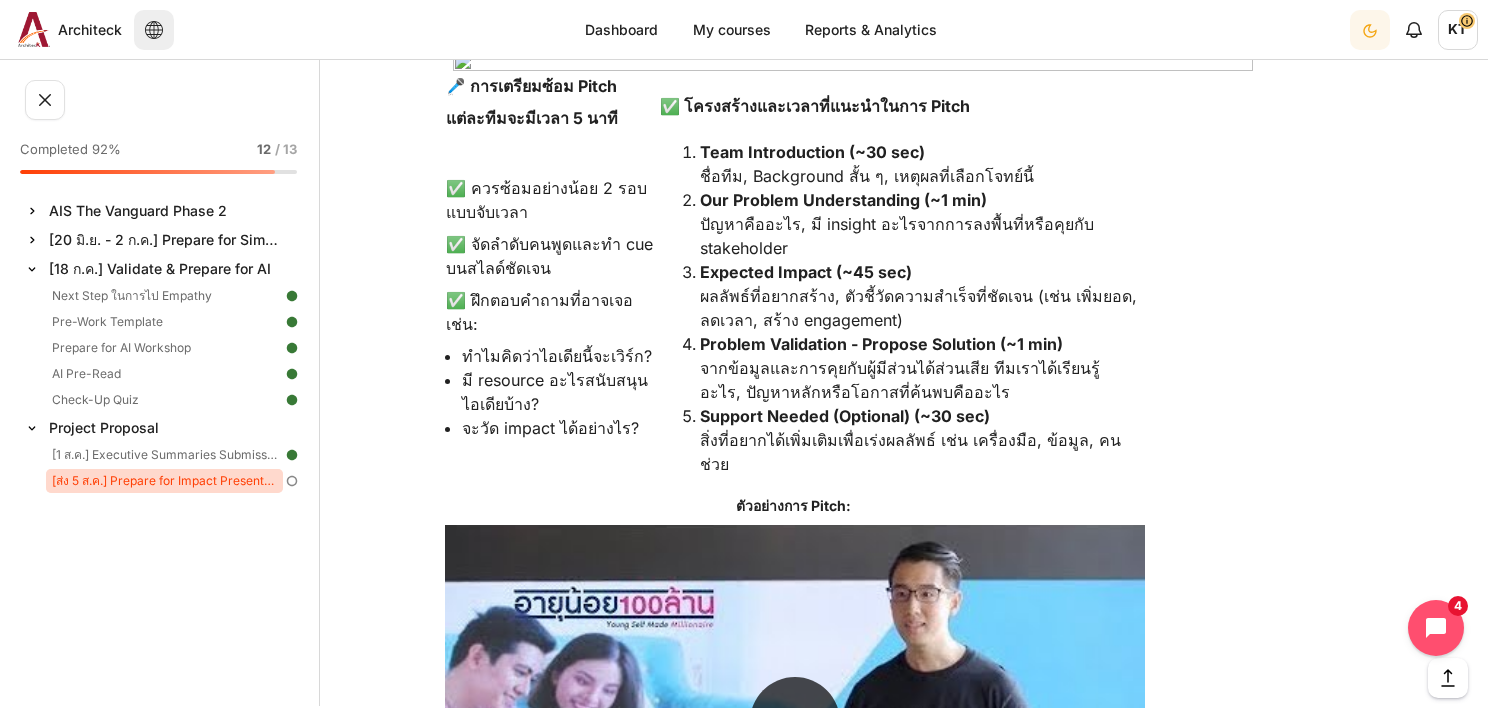 click on "[ส่ง 5 ส.ค.] Prepare for Impact Presentation Day" at bounding box center (164, 481) 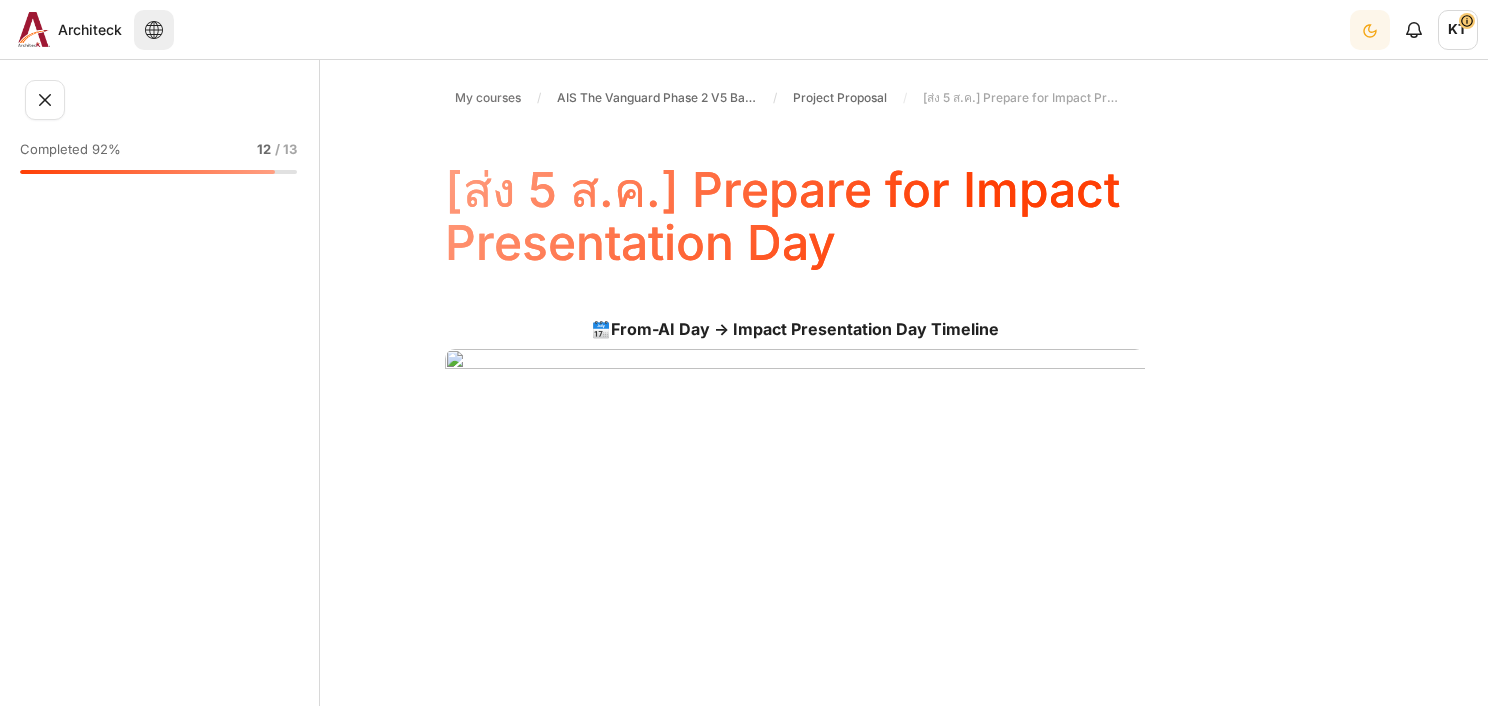 scroll, scrollTop: 0, scrollLeft: 0, axis: both 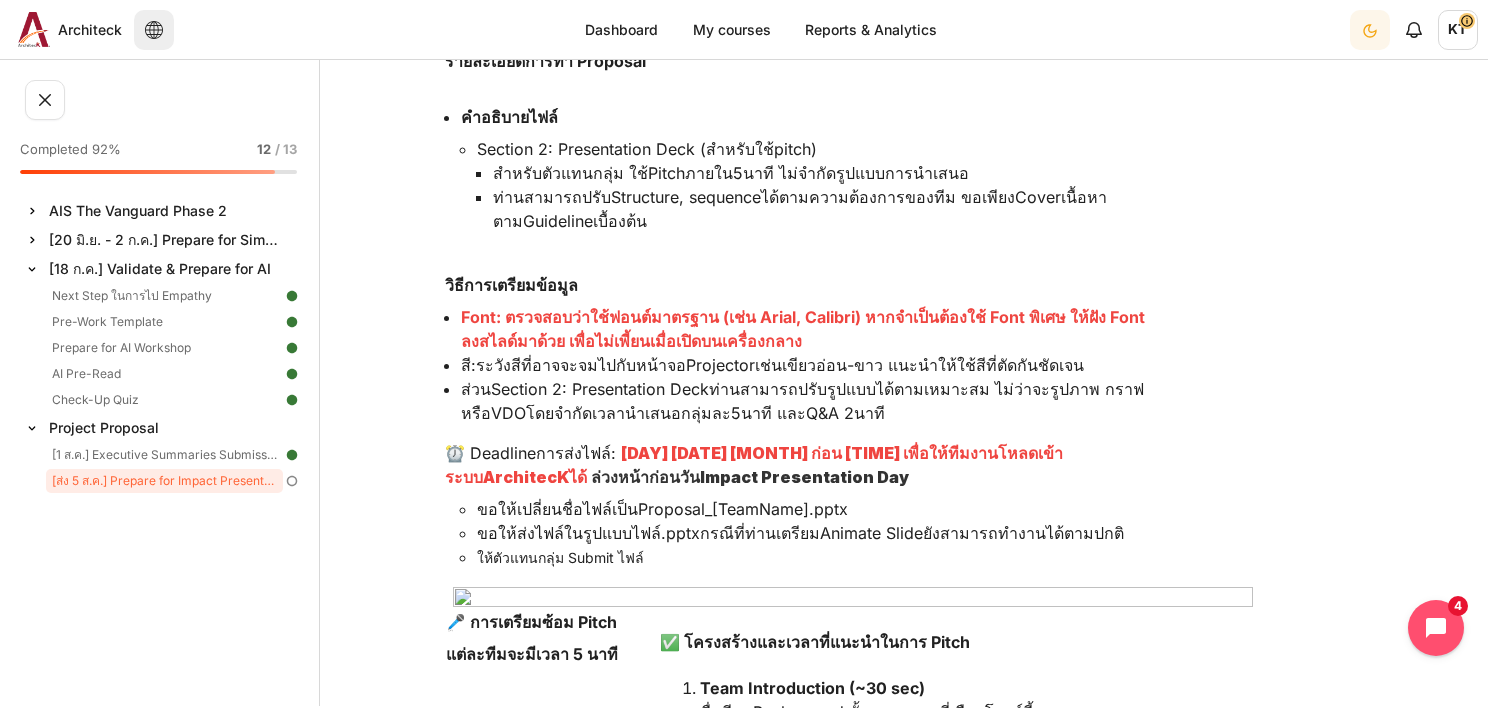 click on "🗓️  From-AI Day → Impact Presentation Day Timeline
รายละเอียดการทำ Proposal
คำอธิบายไฟล์ Section 2: Presentation Deck ( สำหรับใช้  pitch) สำหรับตัวแทนกลุ่ม ใช้  Pitch  ภายใน  5  นาที ไม่จำกัดรูปแบบการนำเสนอ ท่านสามารถปรับ  Structure, sequence  ได้ตามความต้องการของทีม ขอเพียง  Cover  เนื้อหาตาม  Guideline  เบื้องต้น วิธีการเตรียมข้อมูล
สี :
ระวังสีที่อาจจะจมไปกับหน้าจอ  Projector
เช่นเขียวอ่อน - ส่วน  Section
2: Presentation Deck  VDO  5  นาที และ" at bounding box center [904, 587] 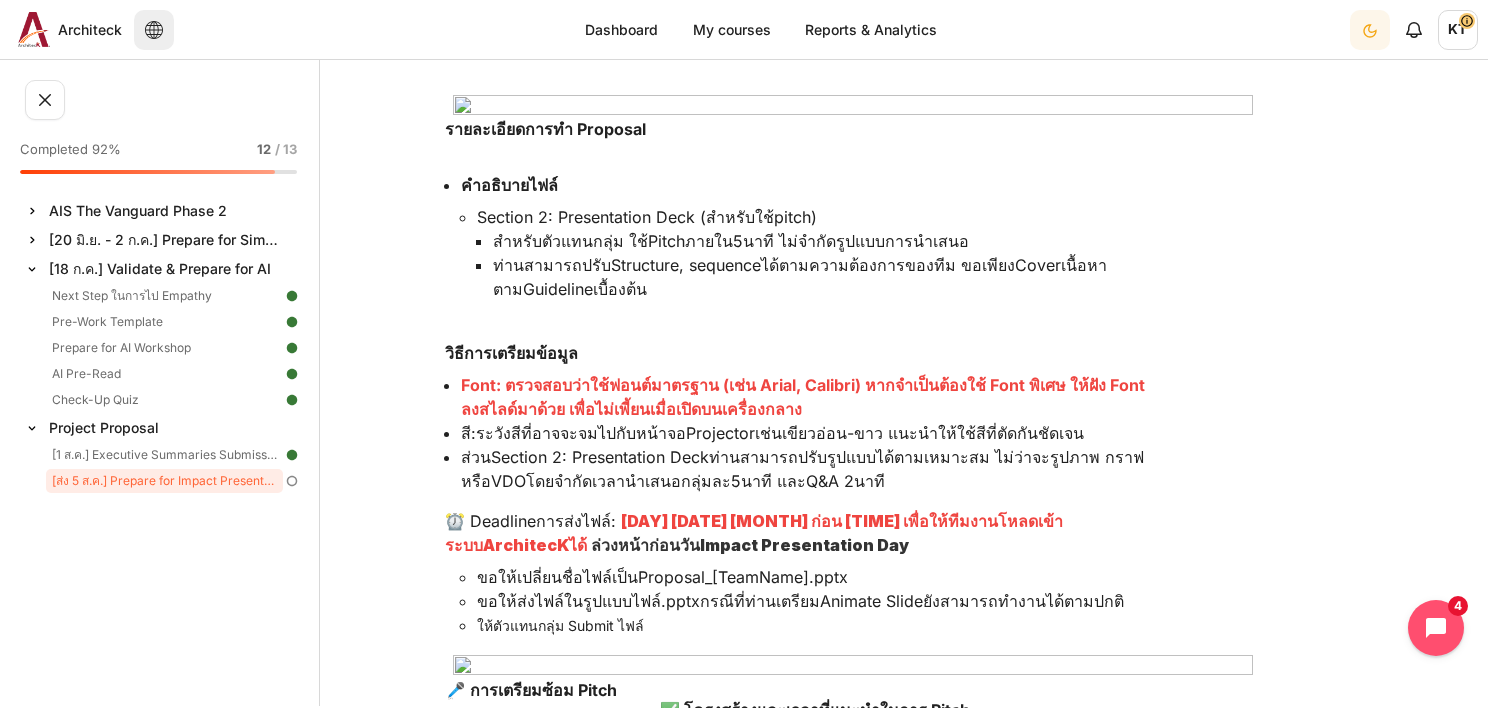 scroll, scrollTop: 600, scrollLeft: 0, axis: vertical 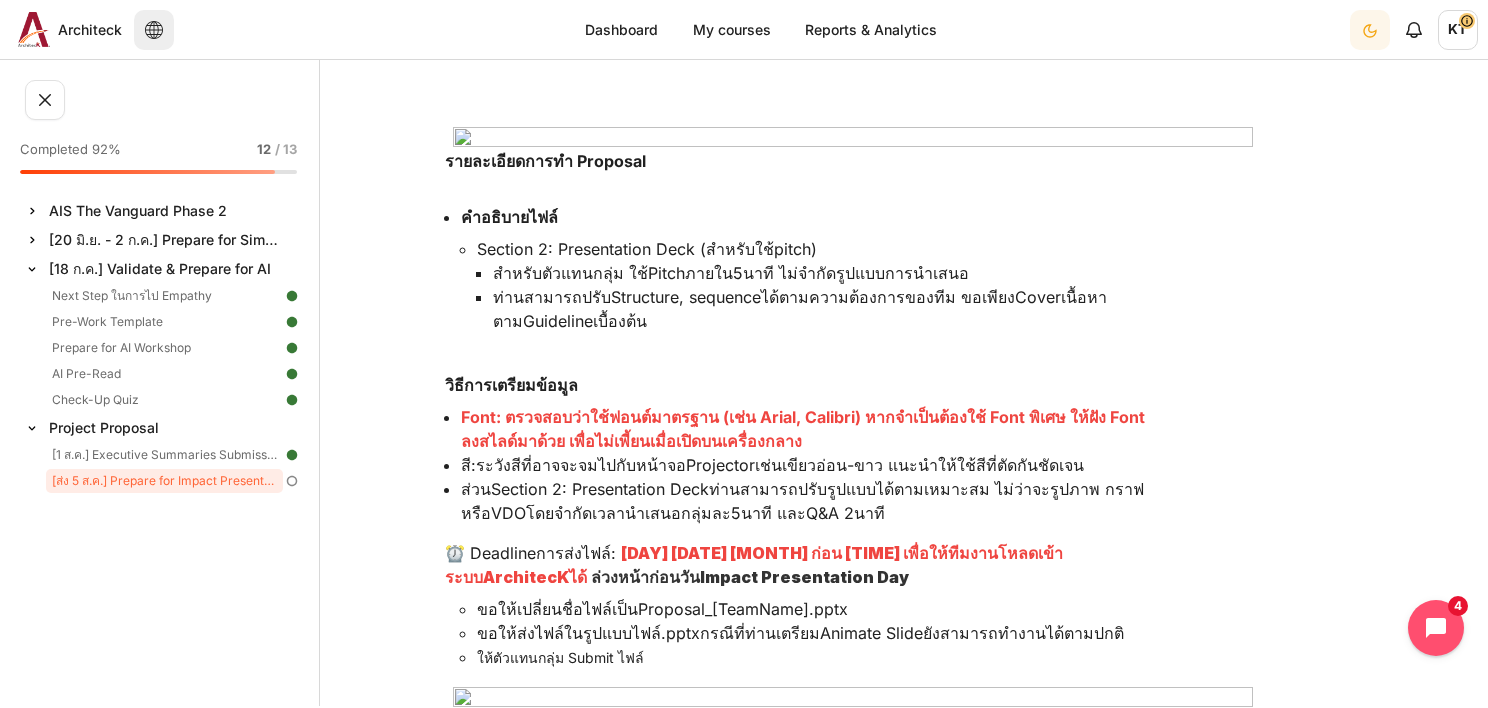 click on "ท่านสามารถปรับ  Structure, sequence  ได้ตามความต้องการของทีม ขอเพียง  Cover  เนื้อหาตาม  Guideline  เบื้องต้น" at bounding box center [819, 321] 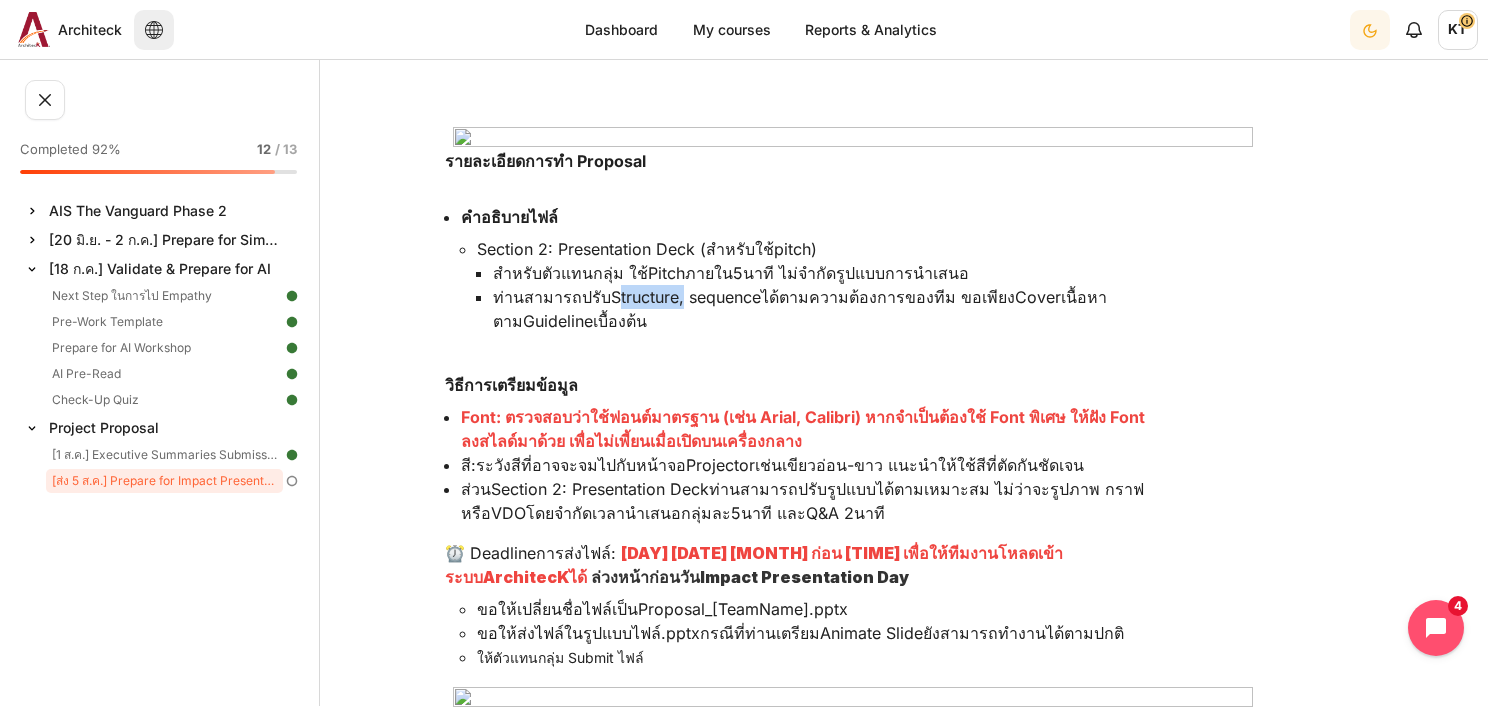 click on "ท่านสามารถปรับ  Structure, sequence  ได้ตามความต้องการของทีม ขอเพียง  Cover  เนื้อหาตาม  Guideline  เบื้องต้น" at bounding box center [819, 321] 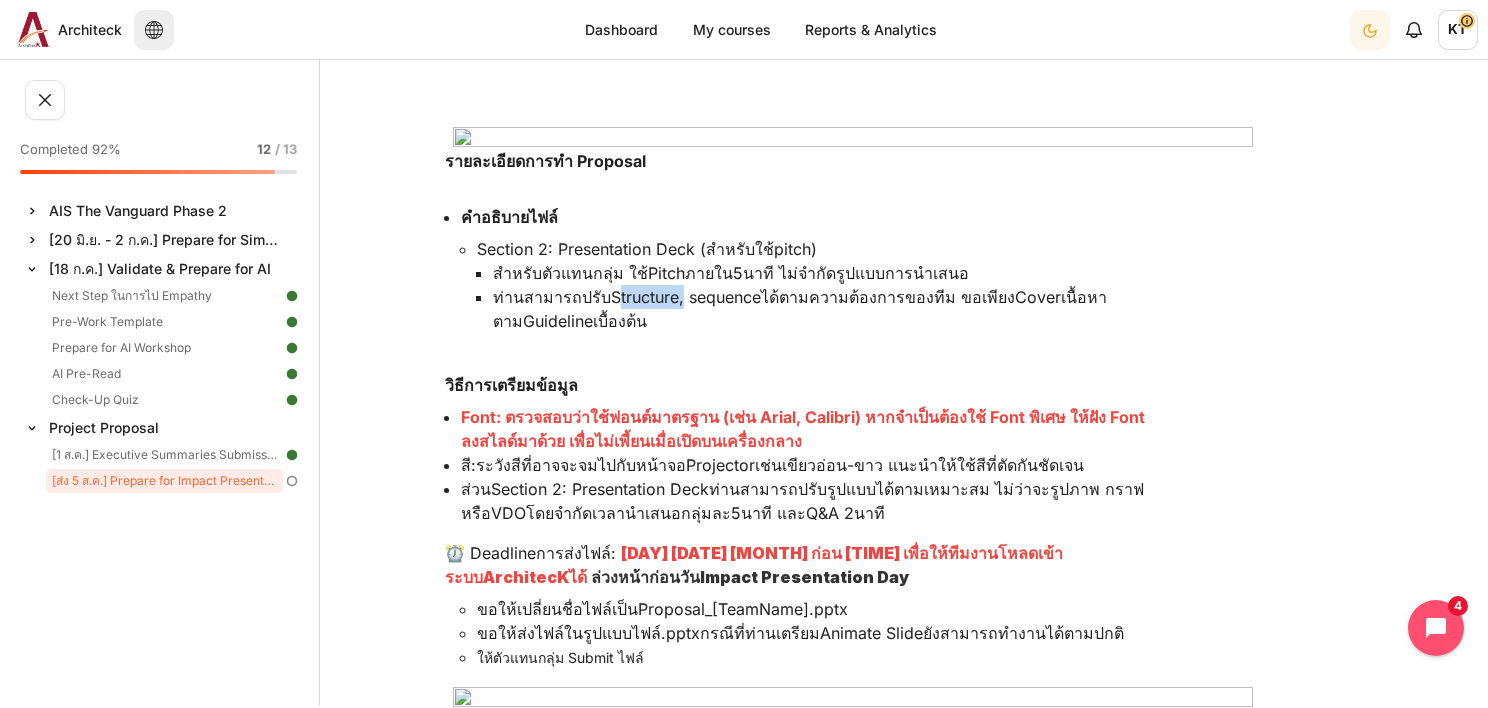 copy on "Structure" 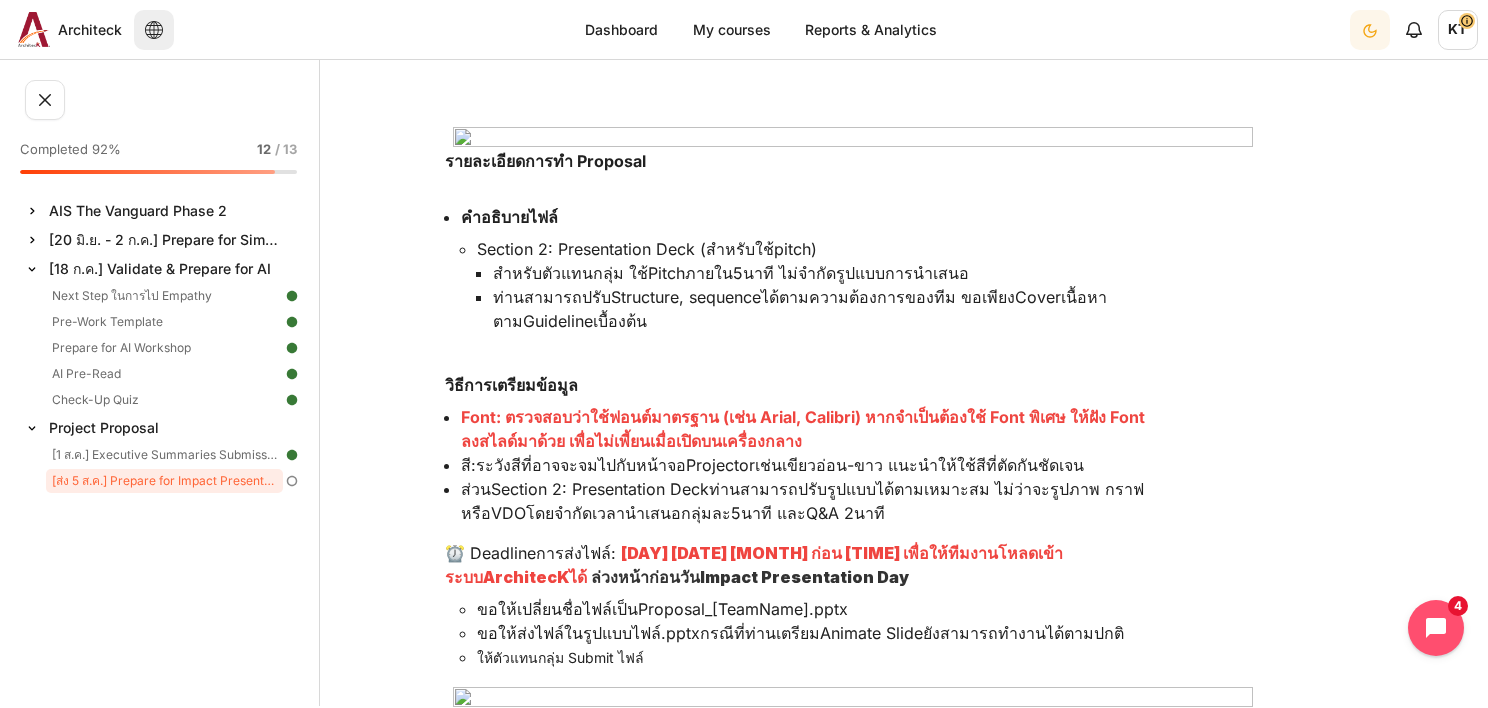 click on "ท่านสามารถปรับ  Structure, sequence  ได้ตามความต้องการของทีม ขอเพียง  Cover  เนื้อหาตาม  Guideline  เบื้องต้น" at bounding box center [819, 321] 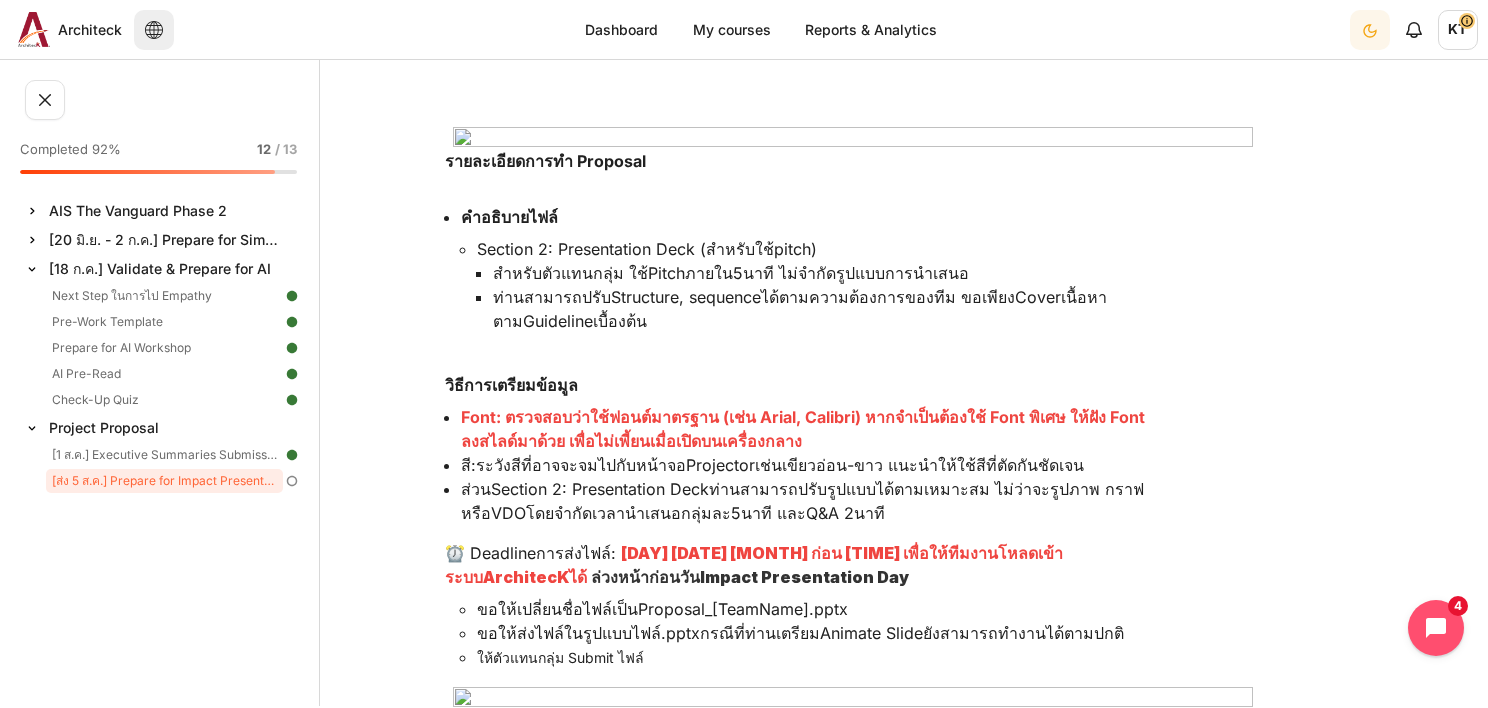 copy on "sequence" 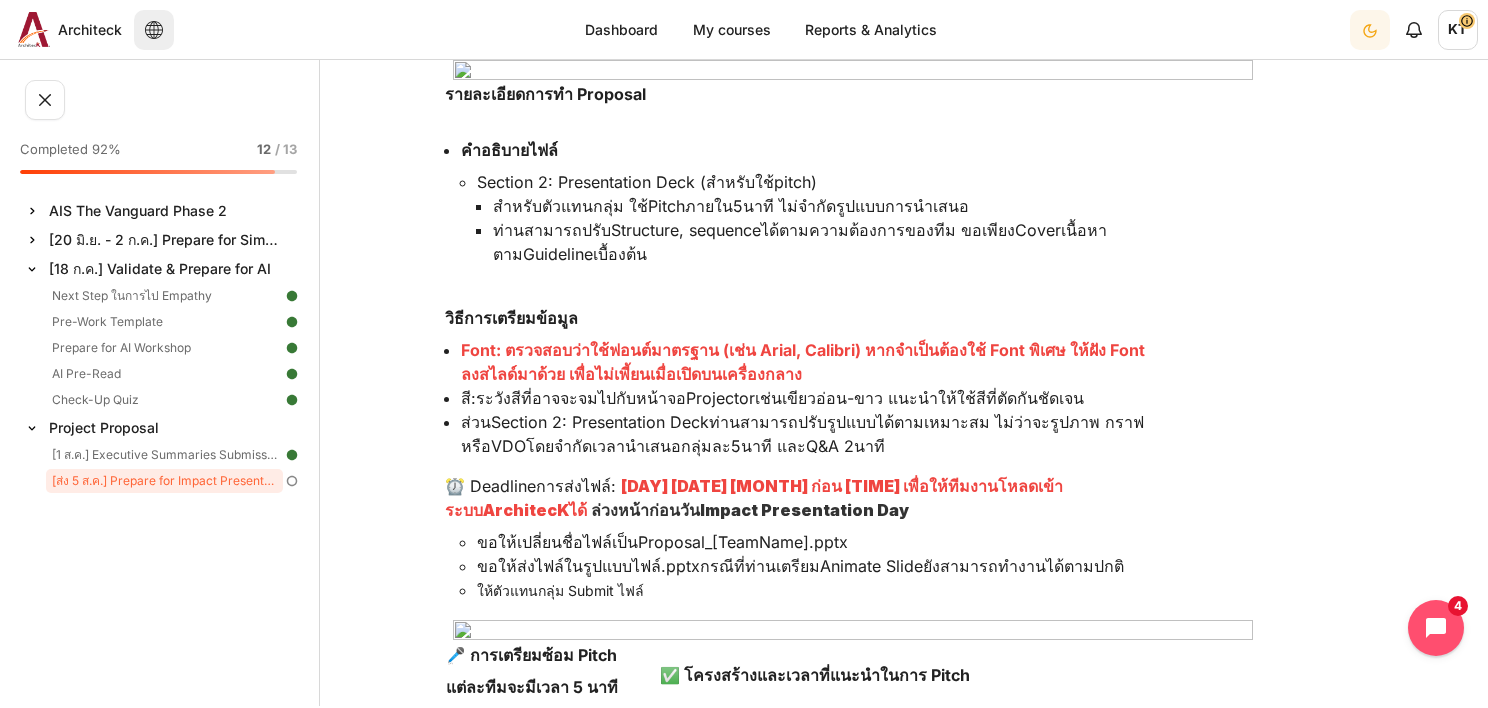 scroll, scrollTop: 700, scrollLeft: 0, axis: vertical 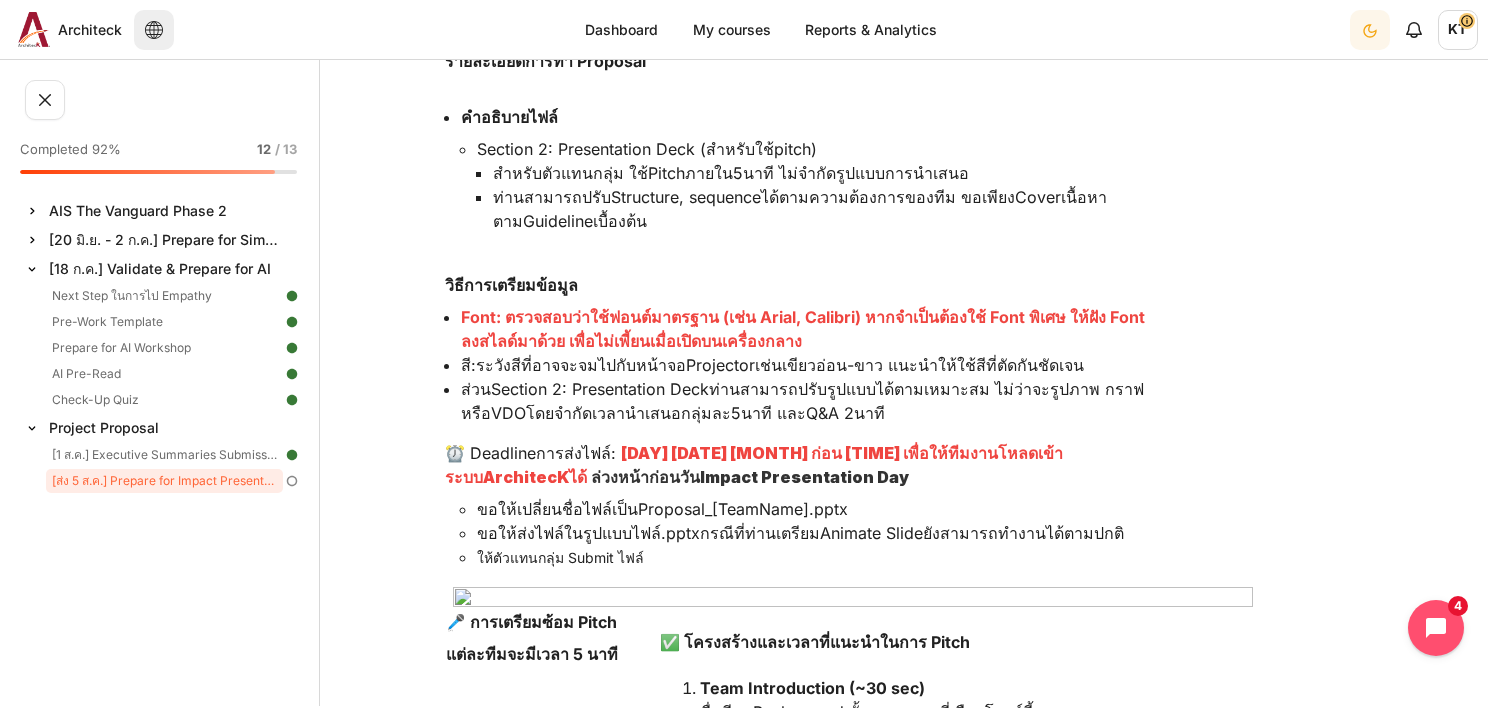 click on "ท่านสามารถปรับ  Structure, sequence  ได้ตามความต้องการของทีม ขอเพียง  Cover  เนื้อหาตาม  Guideline  เบื้องต้น" at bounding box center (819, 221) 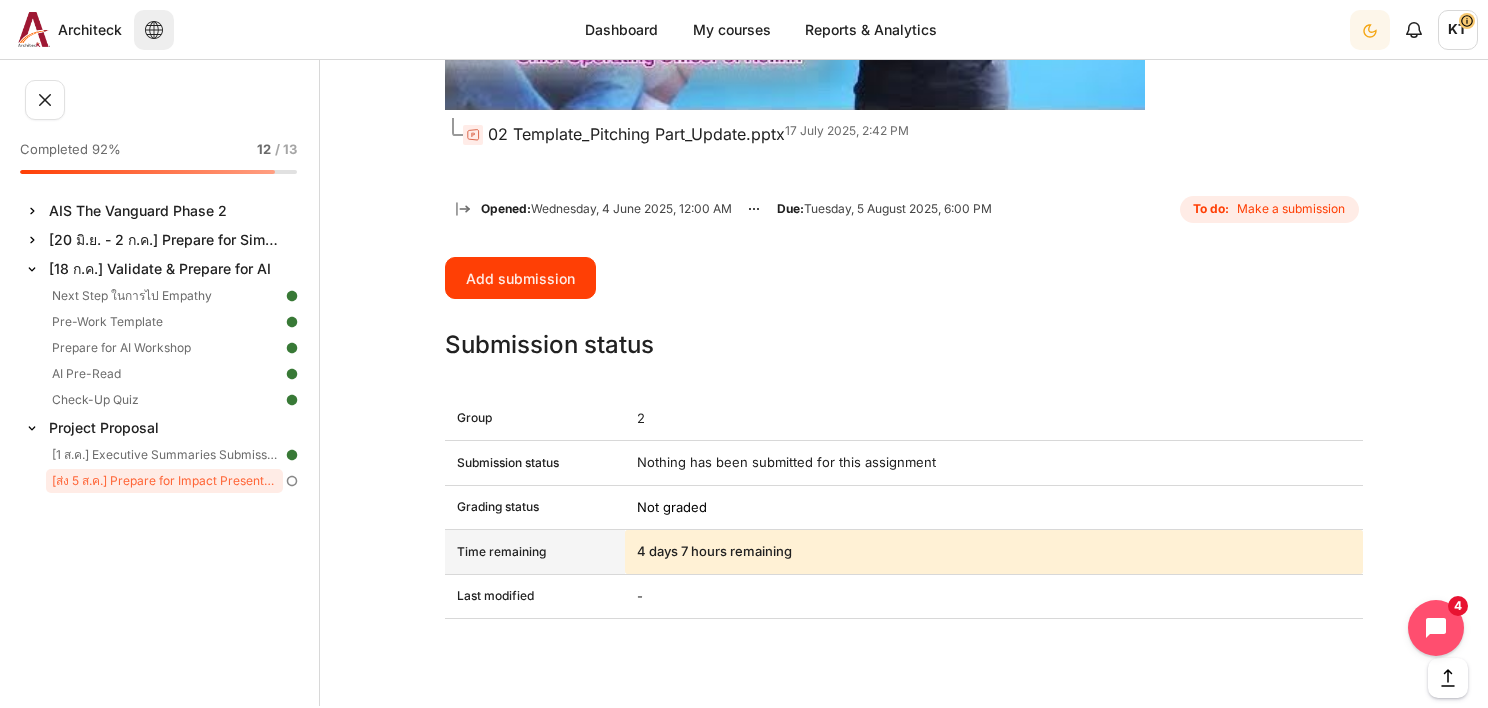 scroll, scrollTop: 2100, scrollLeft: 0, axis: vertical 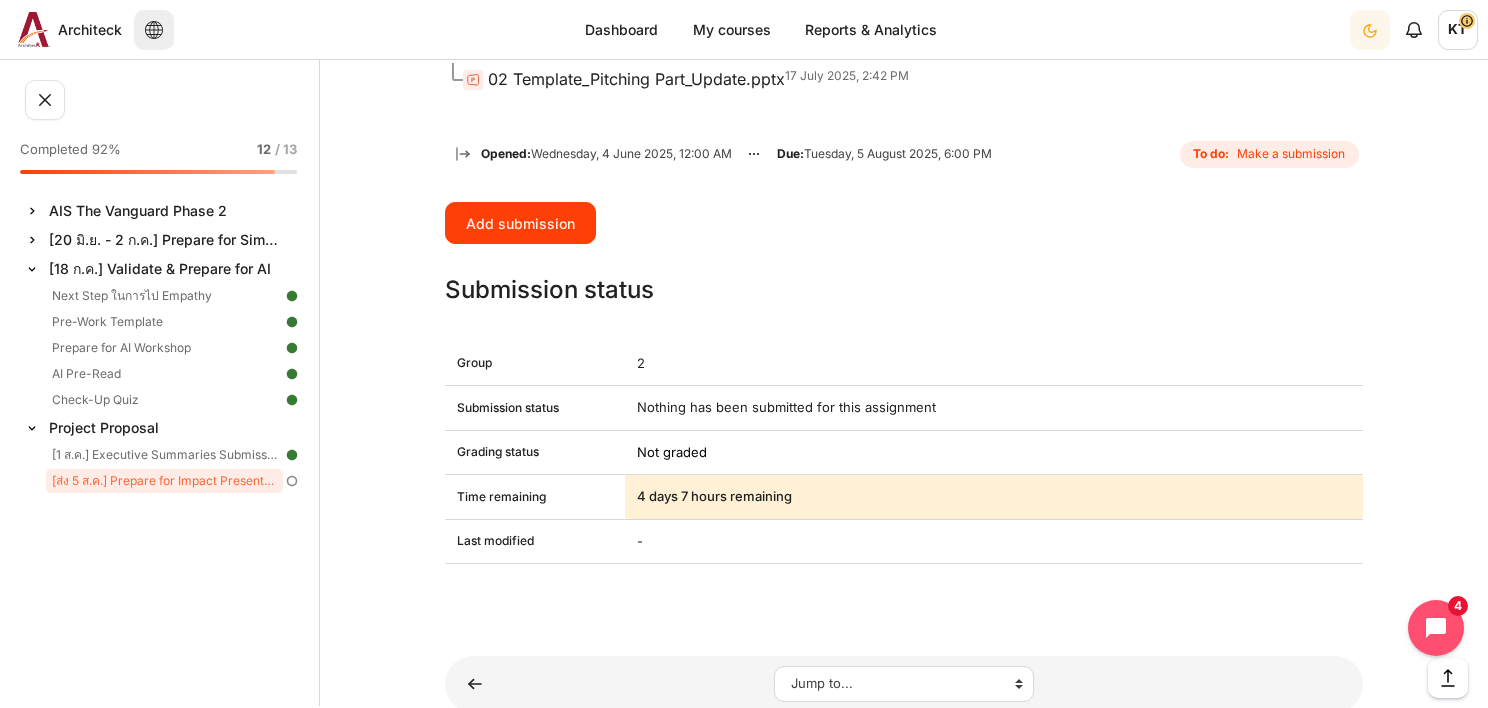 click on "Completed 92%
12
/ 13
Expand
Collapse
AIS The Vanguard Phase 2
Highlighted
Expand
Collapse" at bounding box center (167, 414) 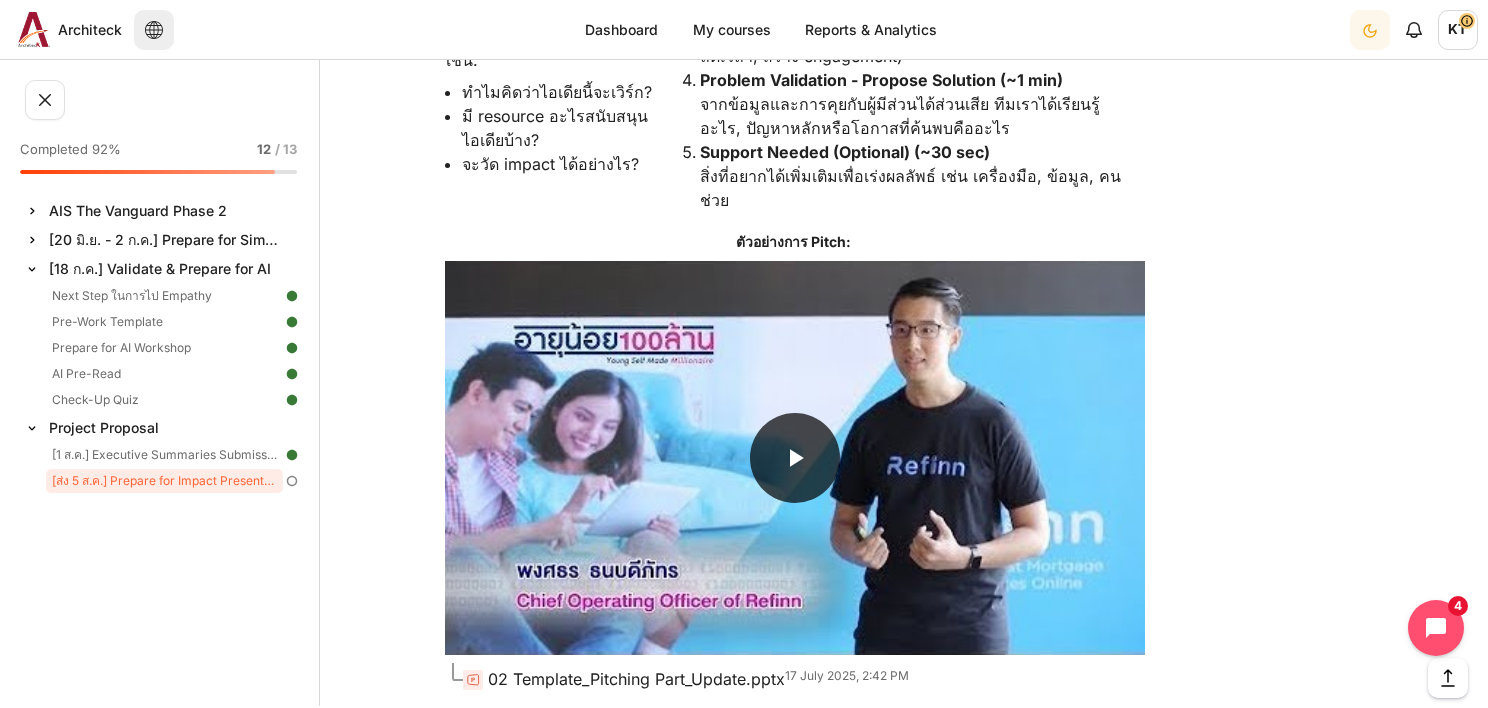 scroll, scrollTop: 1400, scrollLeft: 0, axis: vertical 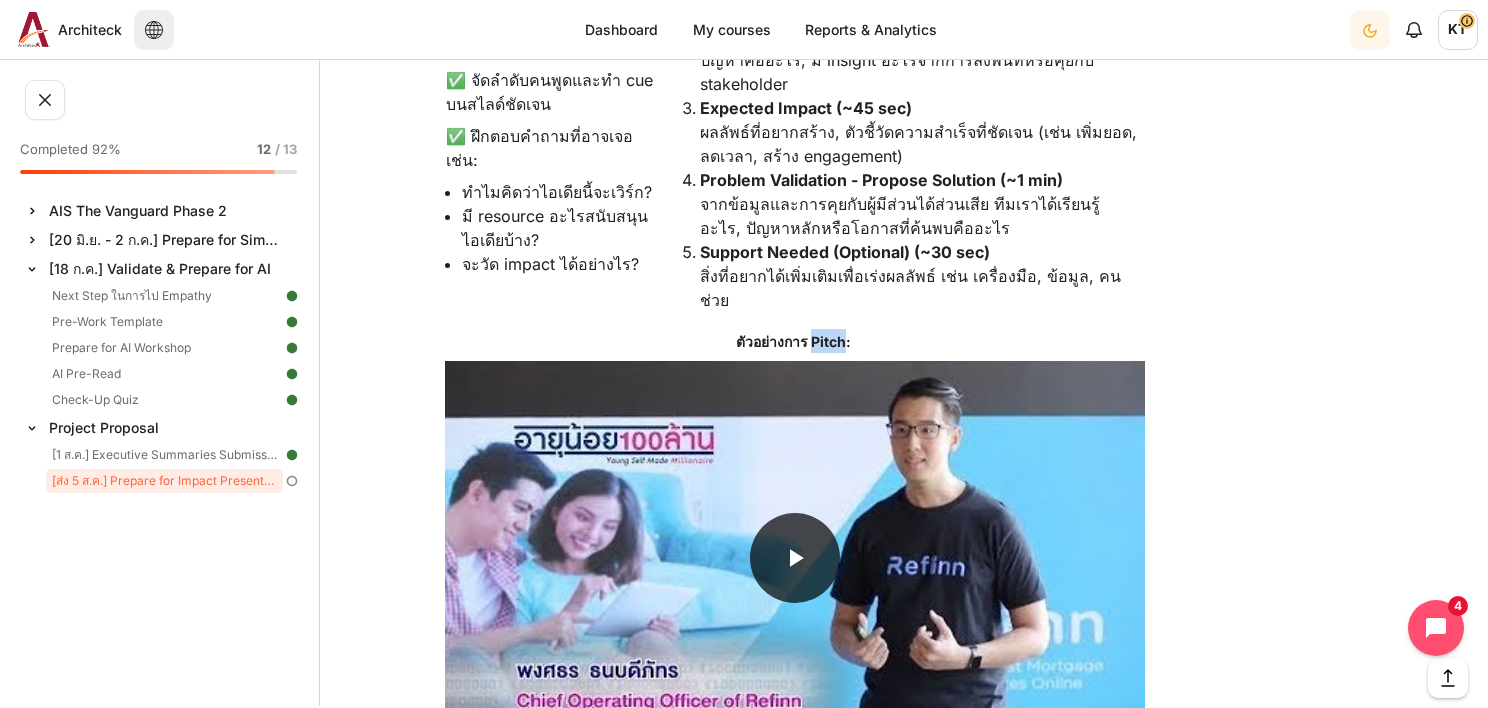 drag, startPoint x: 812, startPoint y: 318, endPoint x: 844, endPoint y: 320, distance: 32.06244 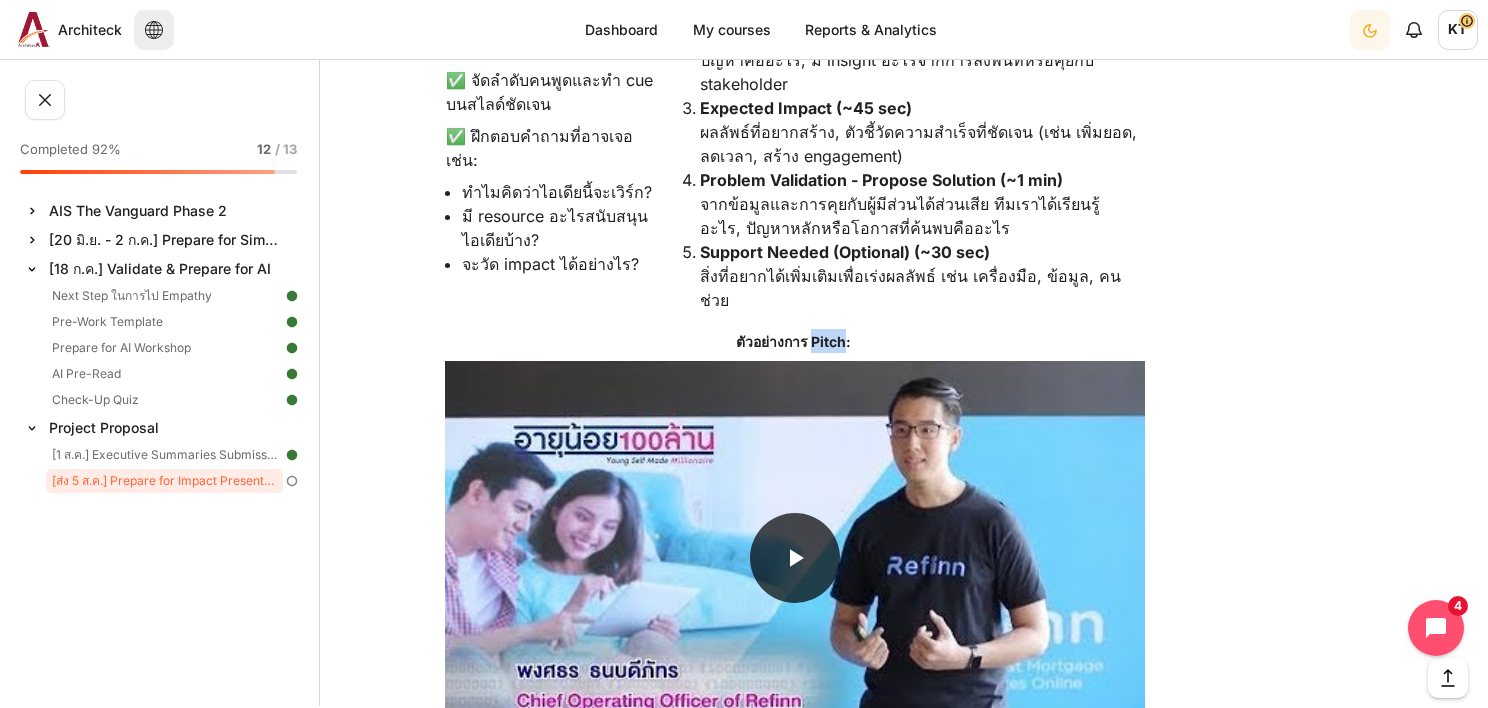 copy on "Pitch" 